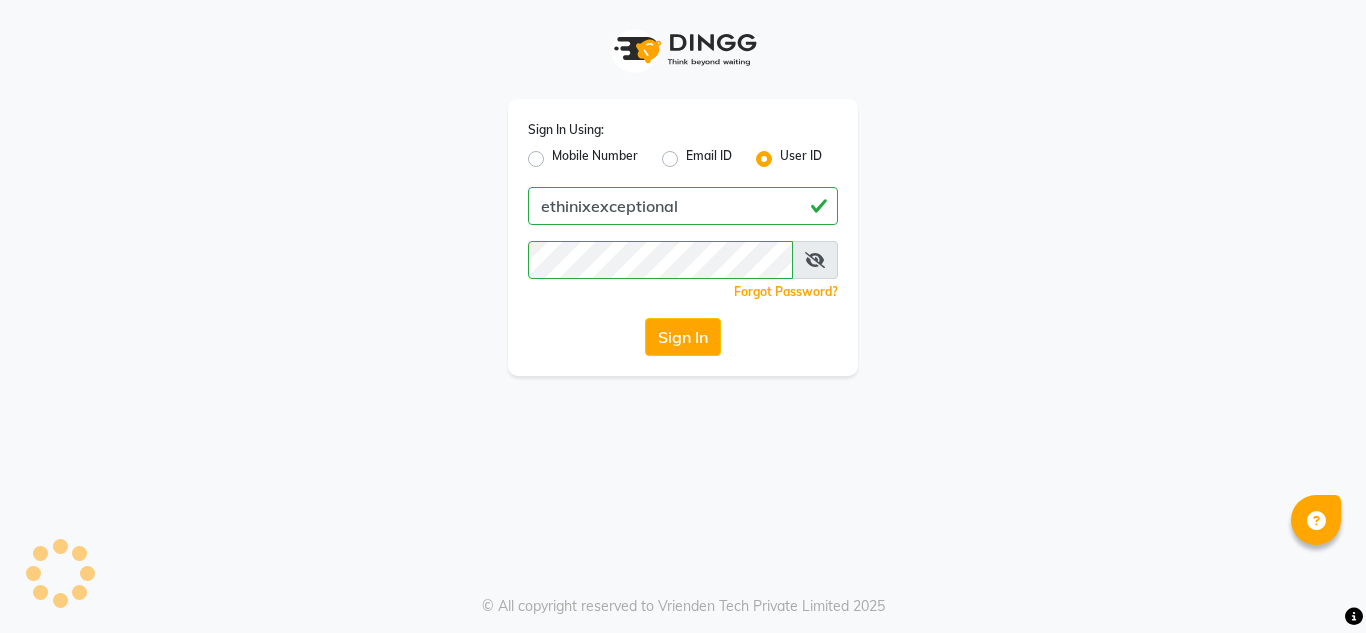 scroll, scrollTop: 0, scrollLeft: 0, axis: both 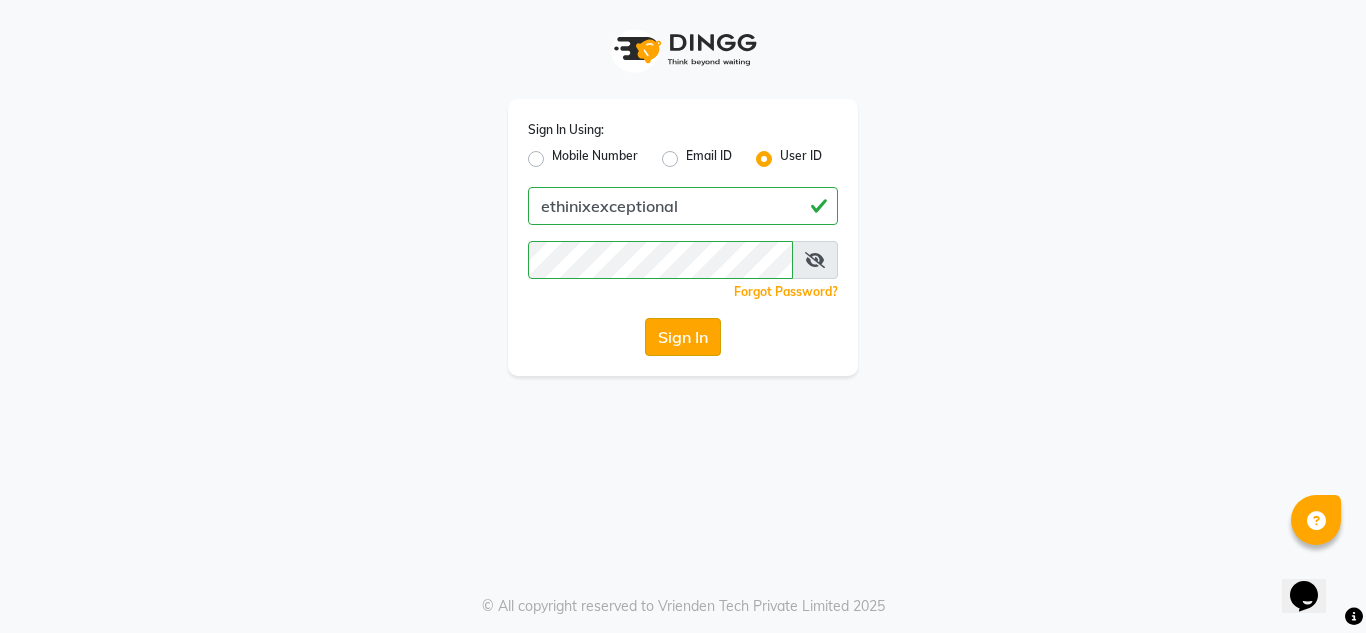 click on "Sign In" 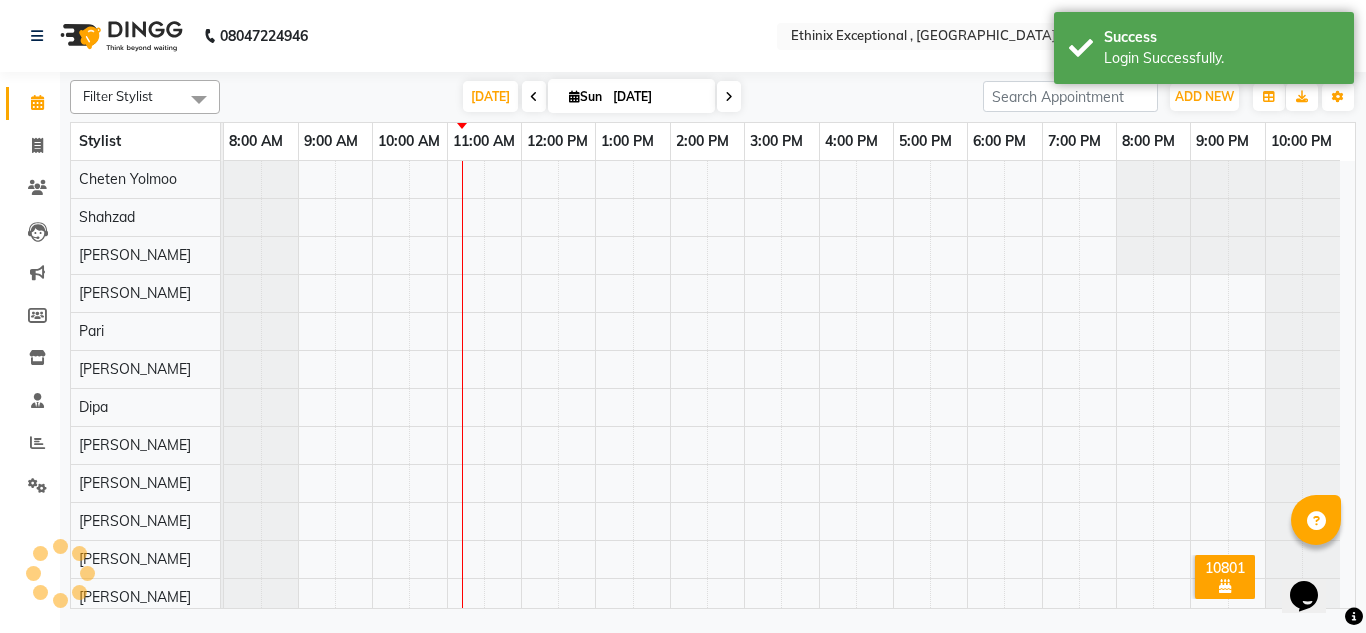 select on "en" 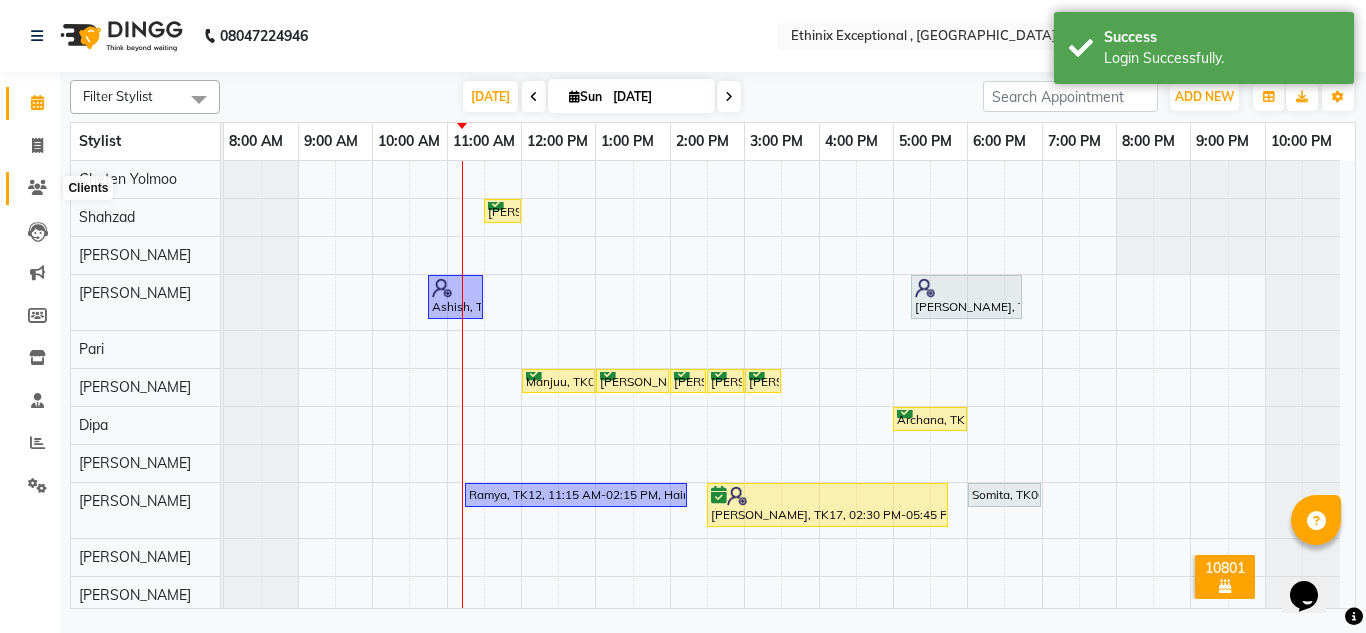 click 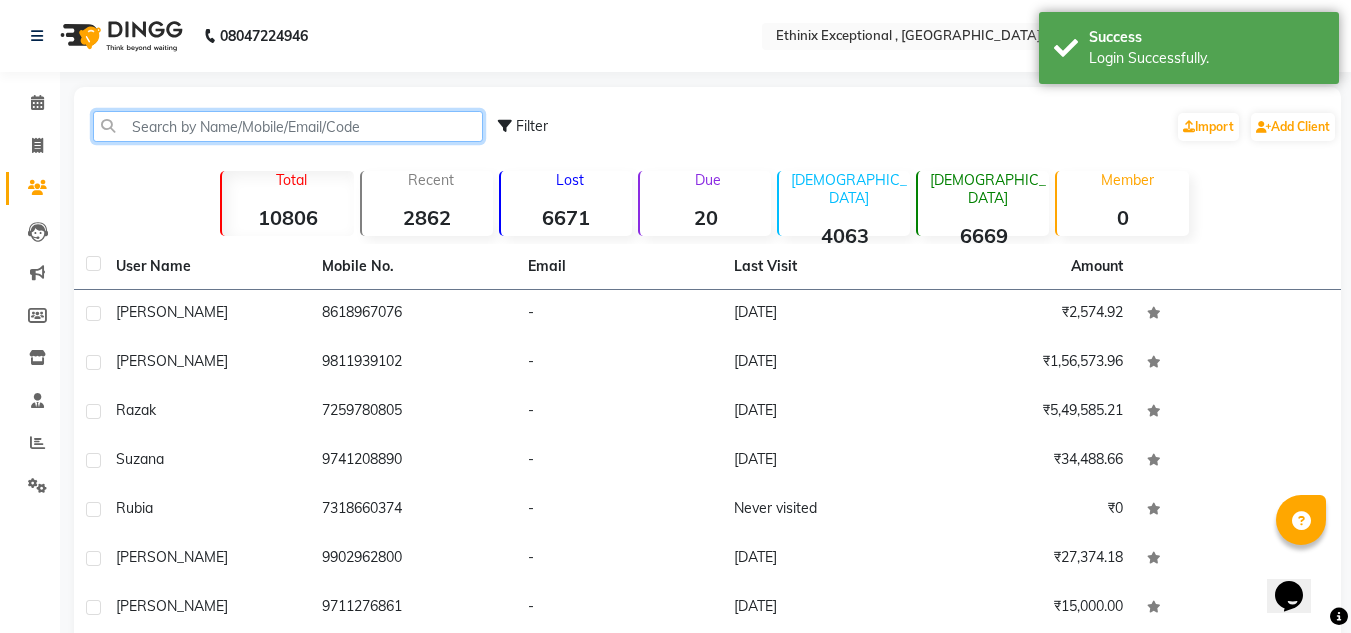 click 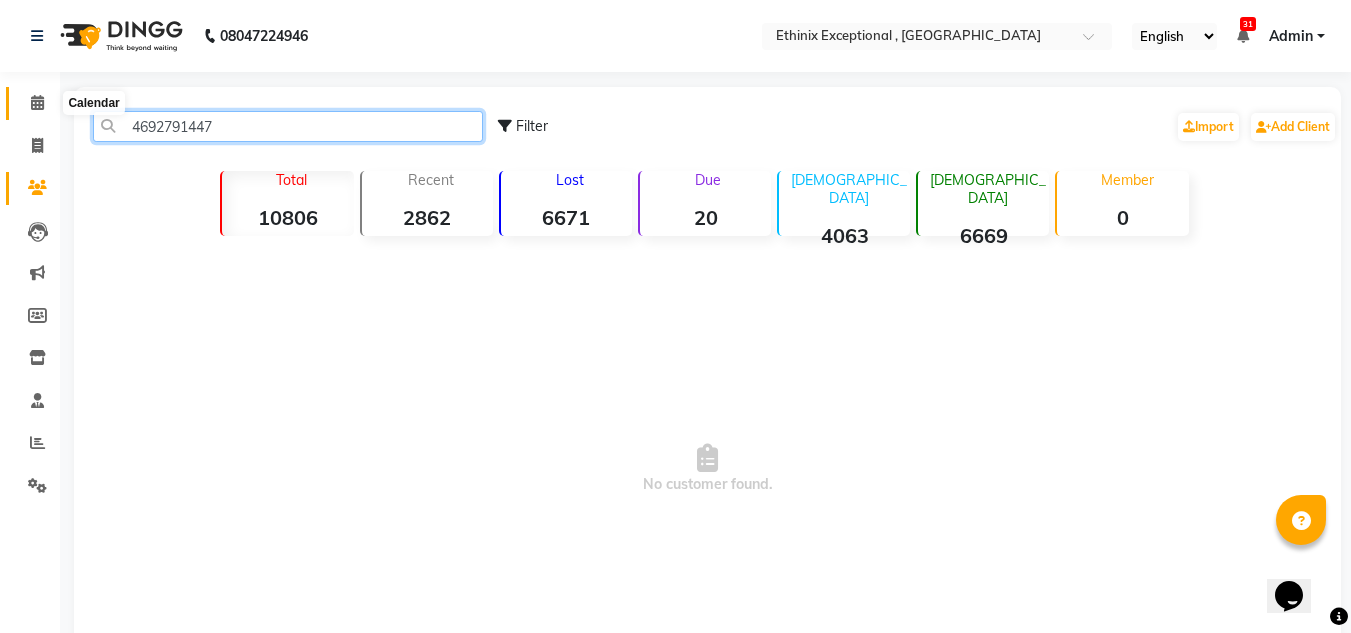 type on "4692791447" 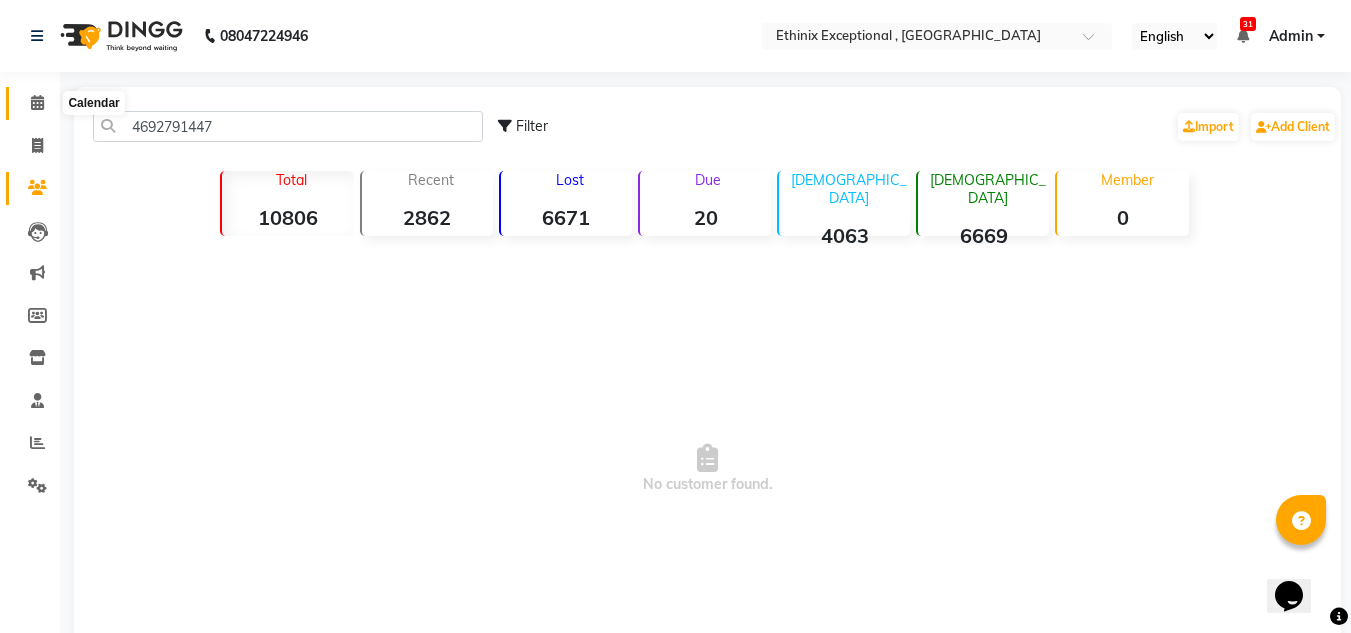 click 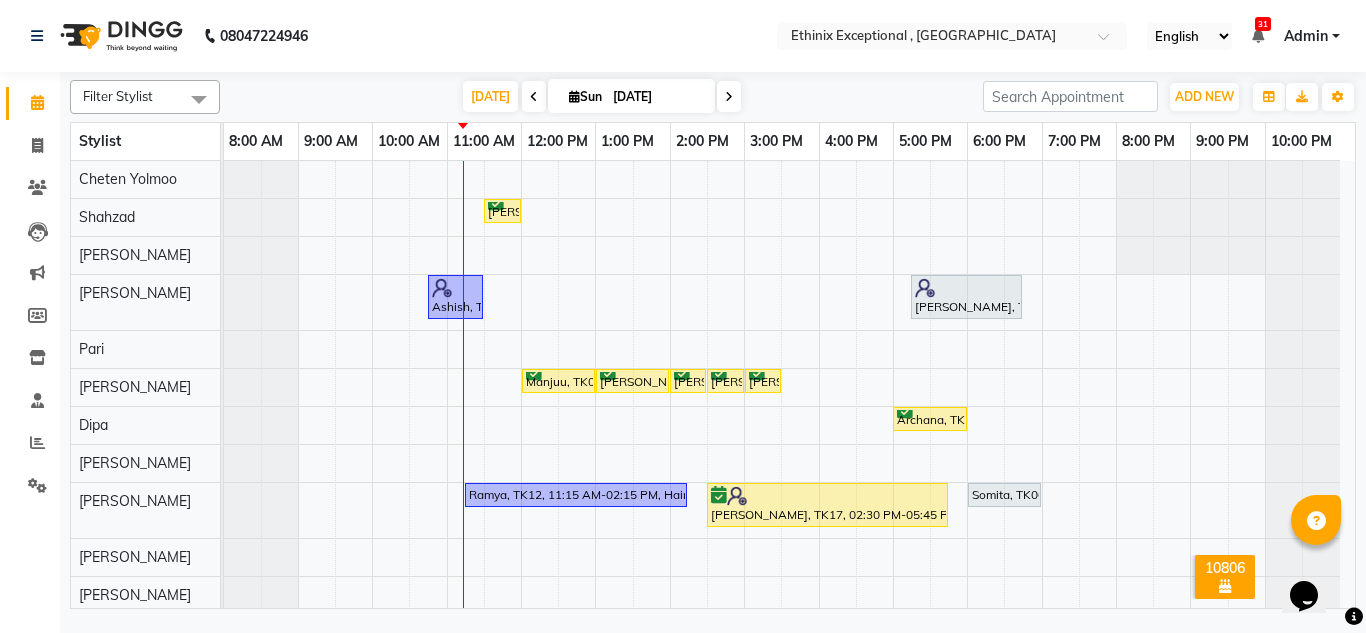 click on "[DATE]" at bounding box center [657, 97] 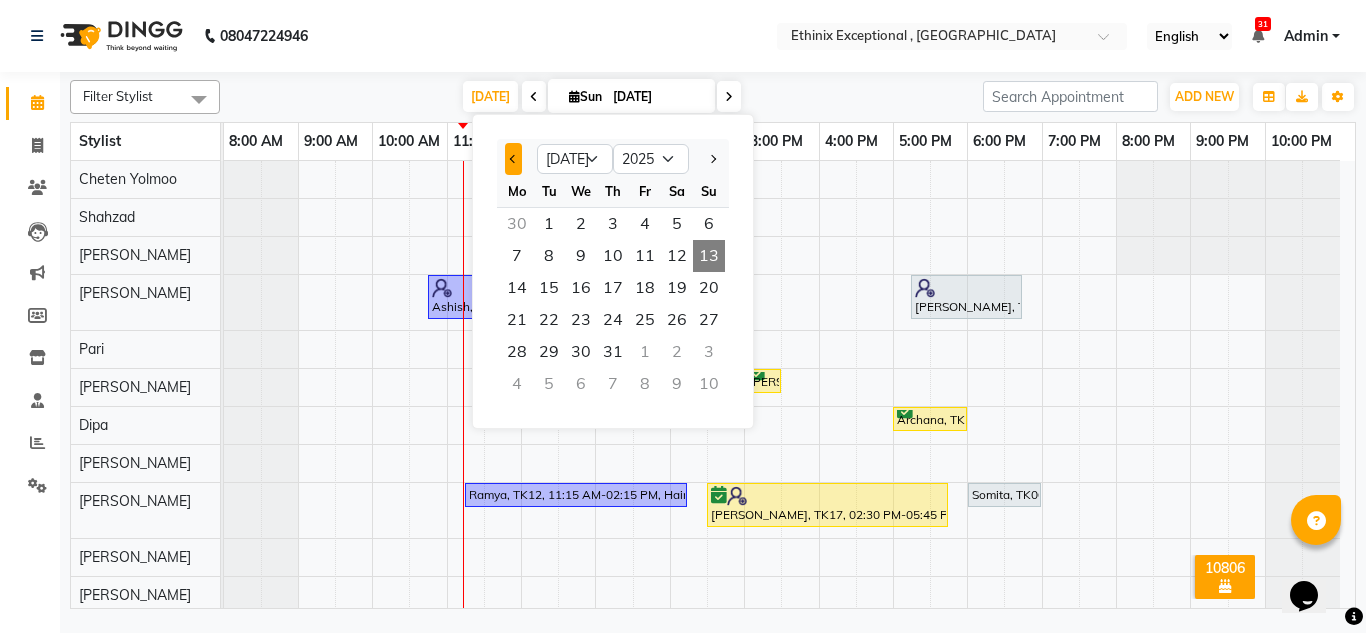click at bounding box center (514, 159) 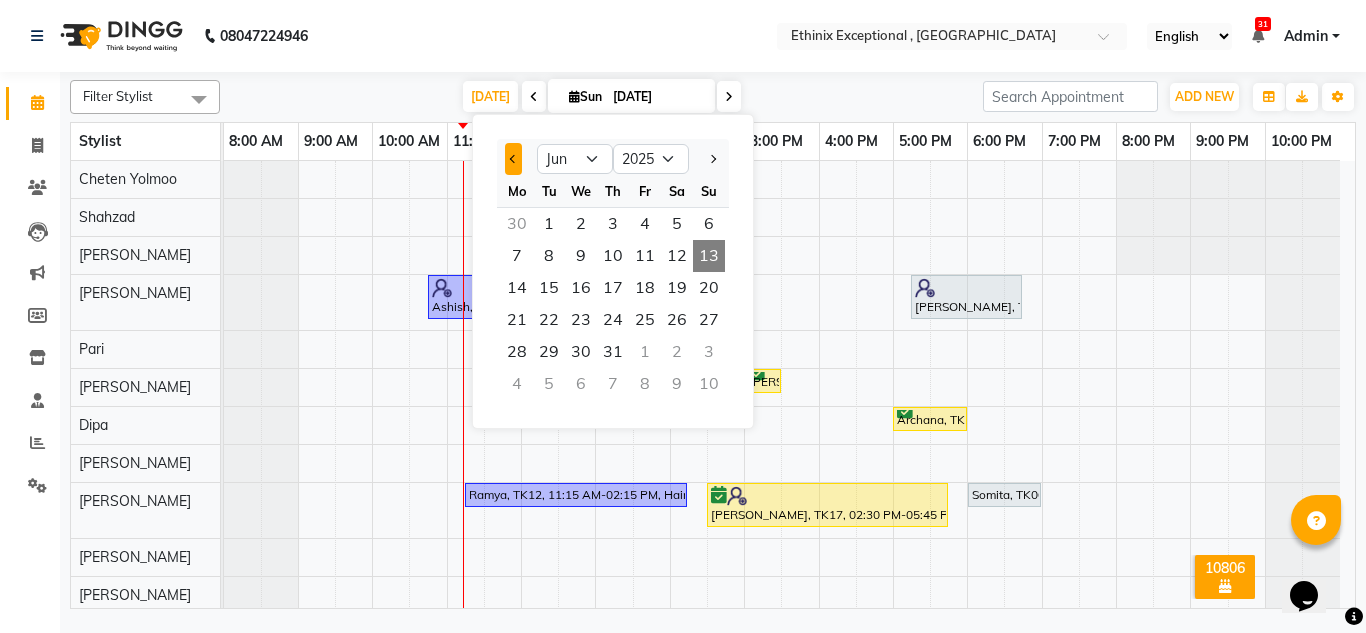 click at bounding box center (514, 159) 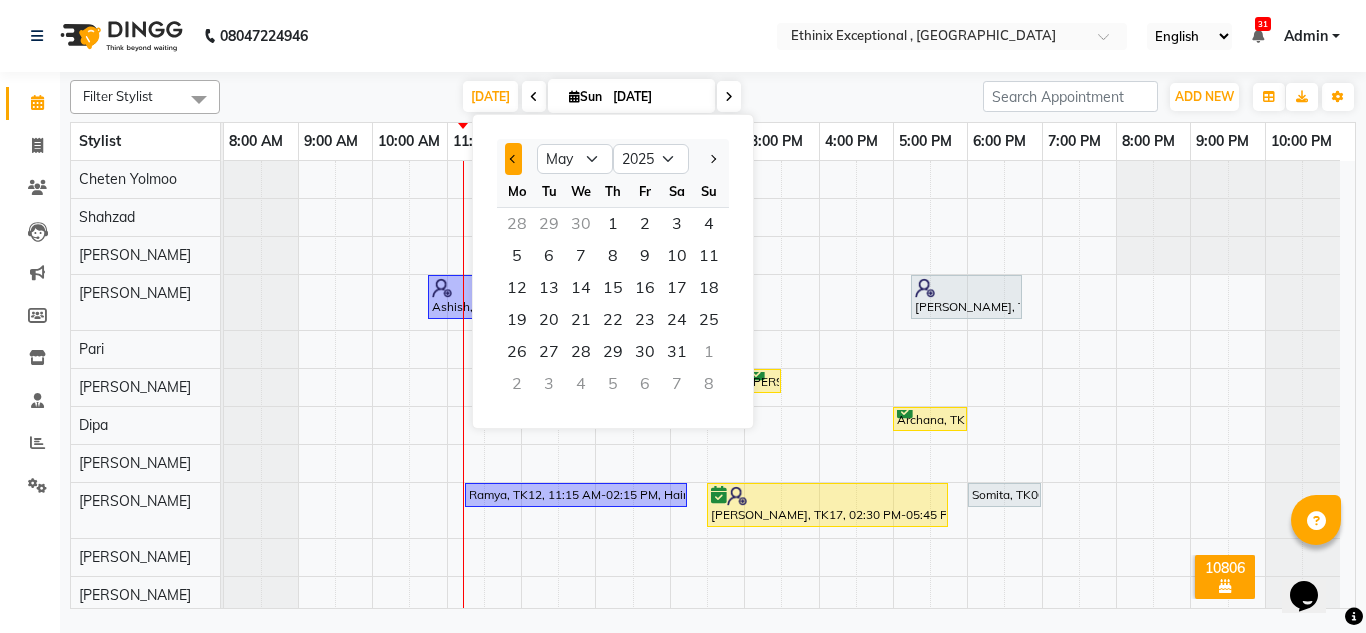 click at bounding box center [514, 159] 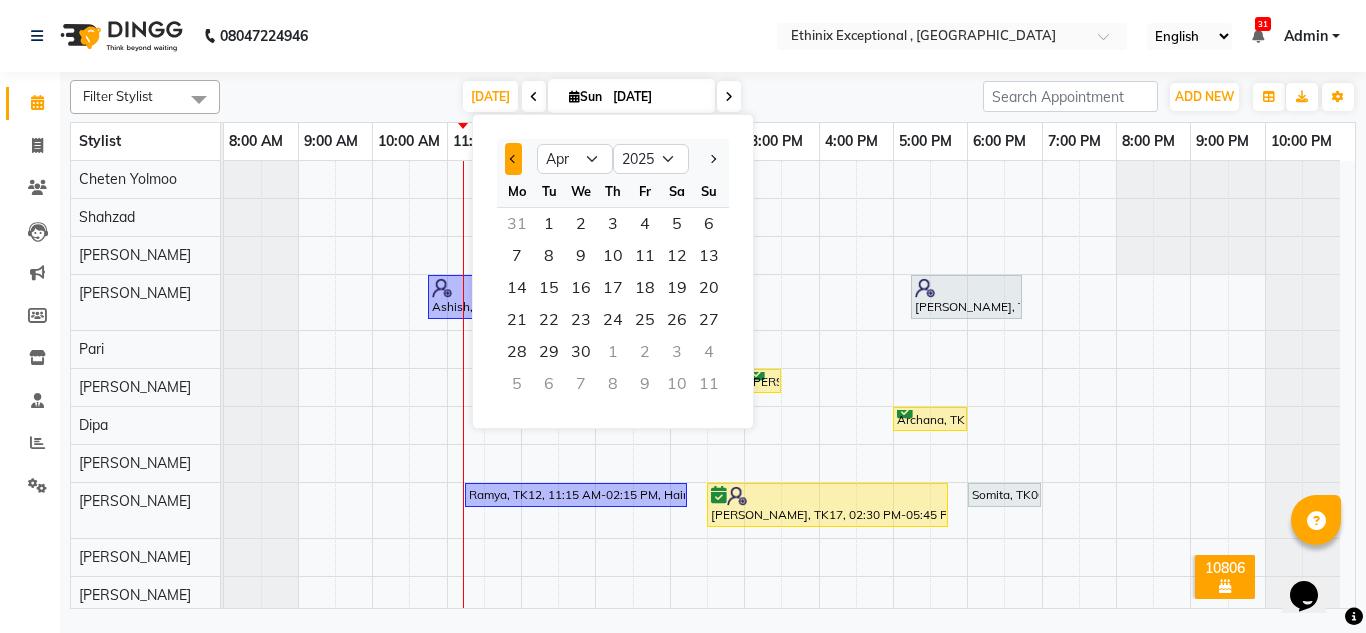 click at bounding box center [514, 159] 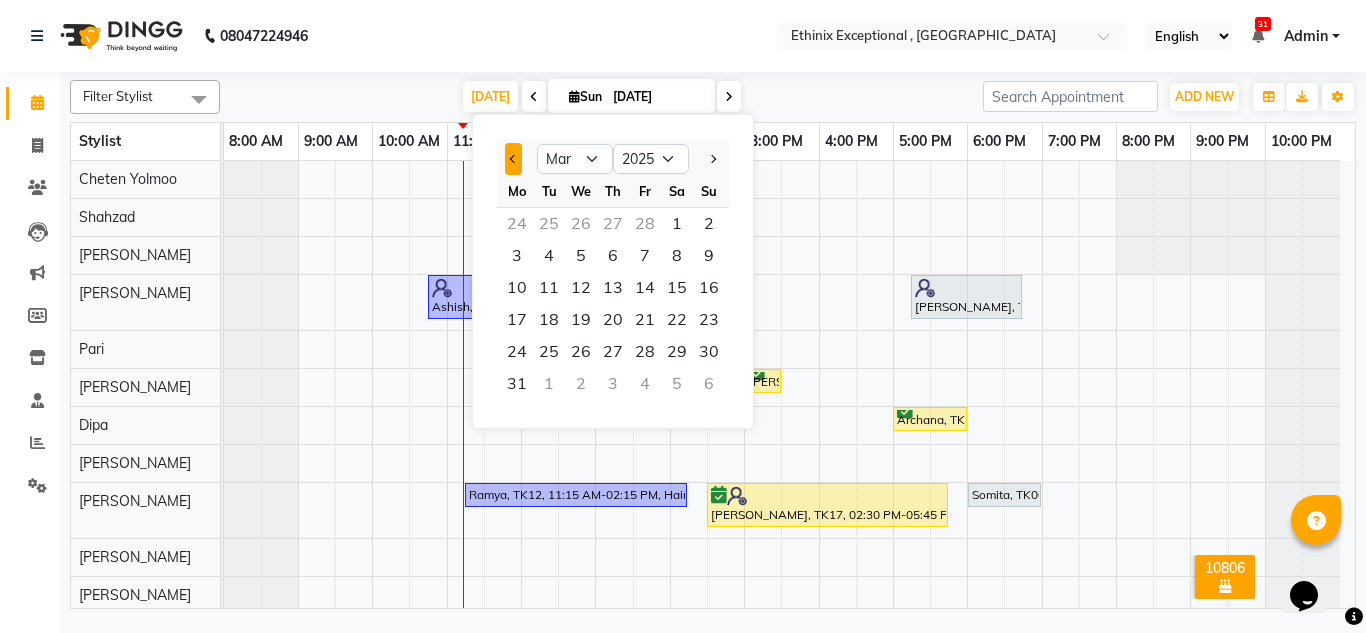 click at bounding box center [514, 159] 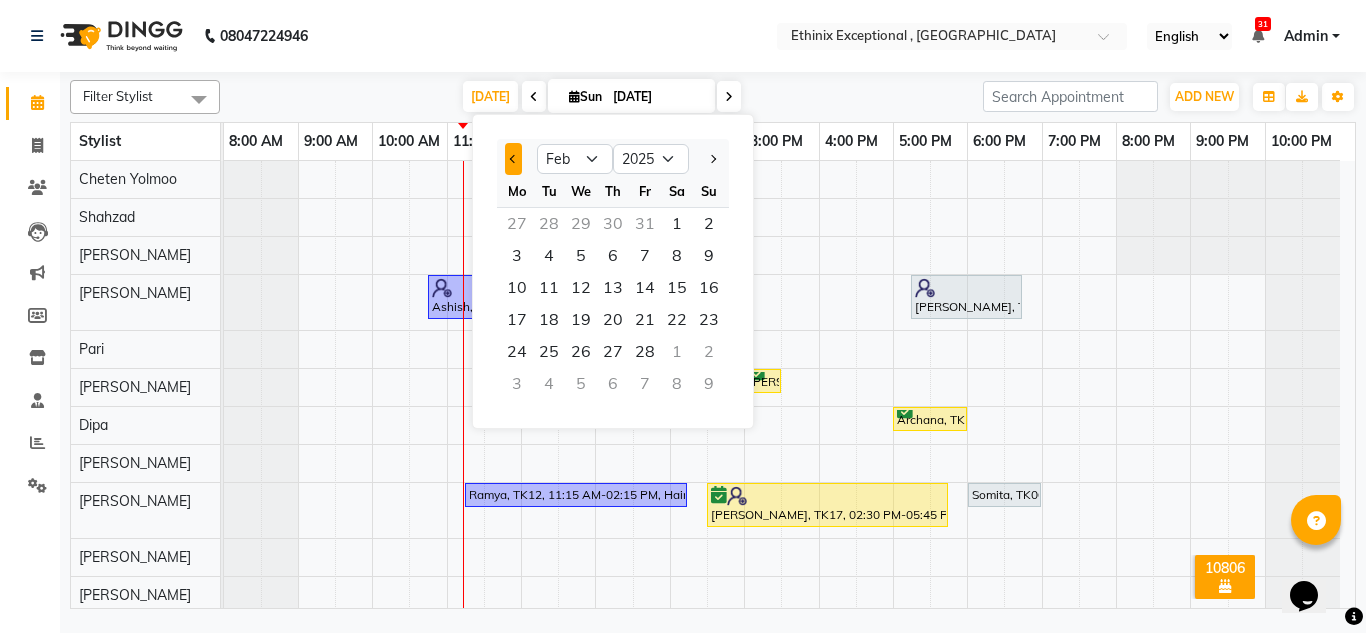 click at bounding box center (514, 159) 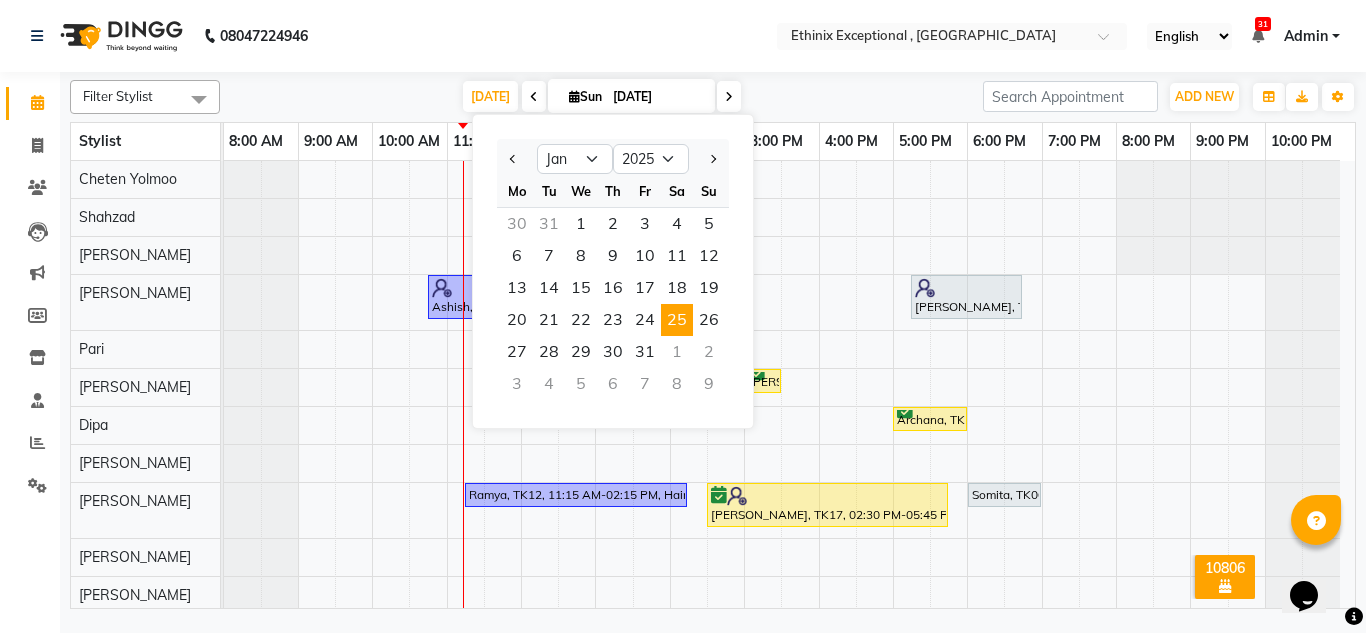 click on "25" at bounding box center (677, 320) 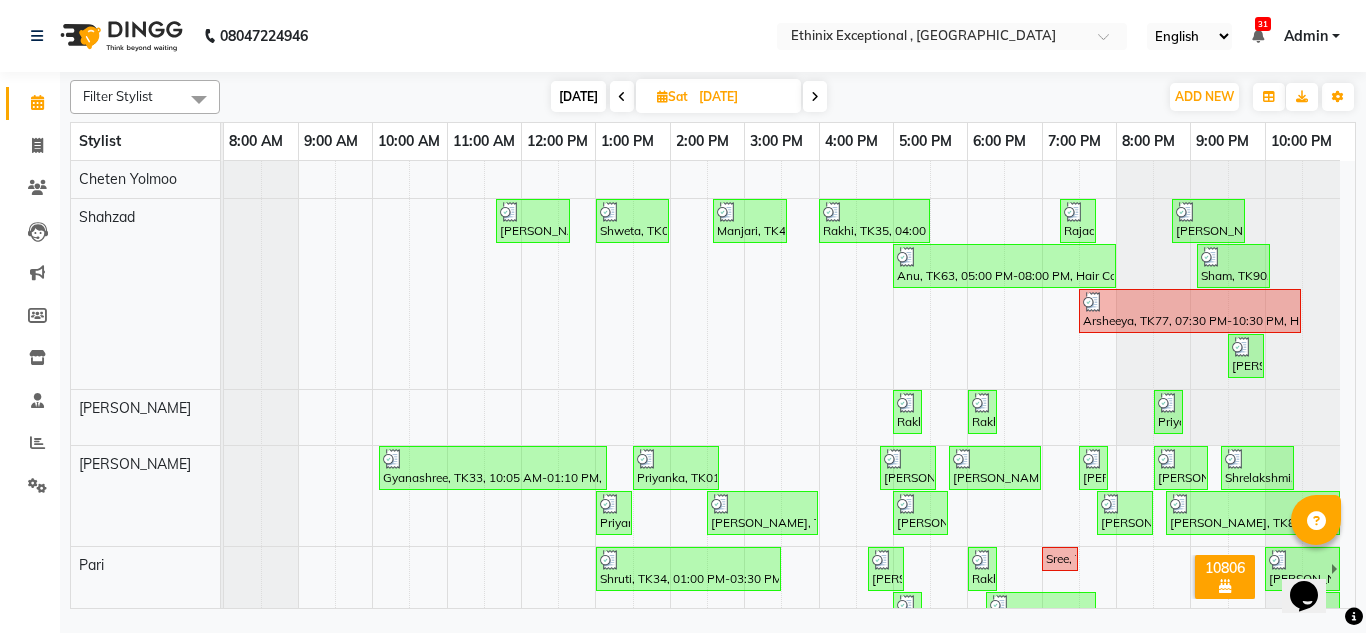 scroll, scrollTop: 71, scrollLeft: 0, axis: vertical 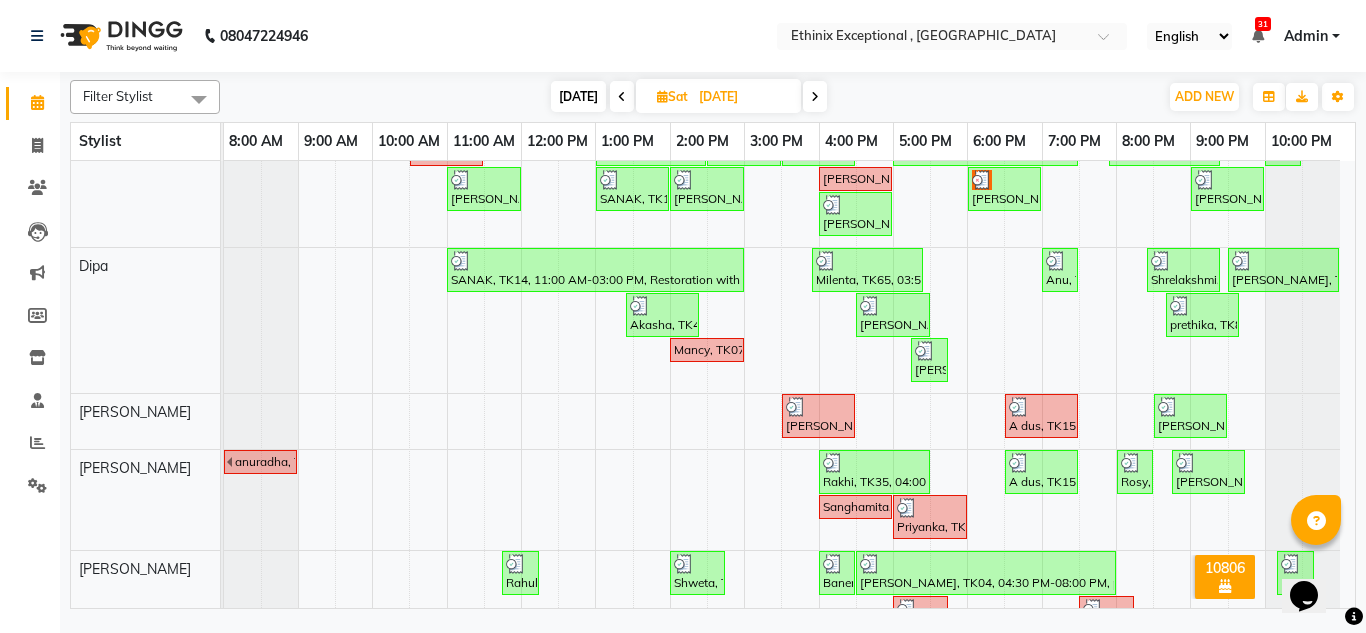 click on "Sat" at bounding box center (672, 96) 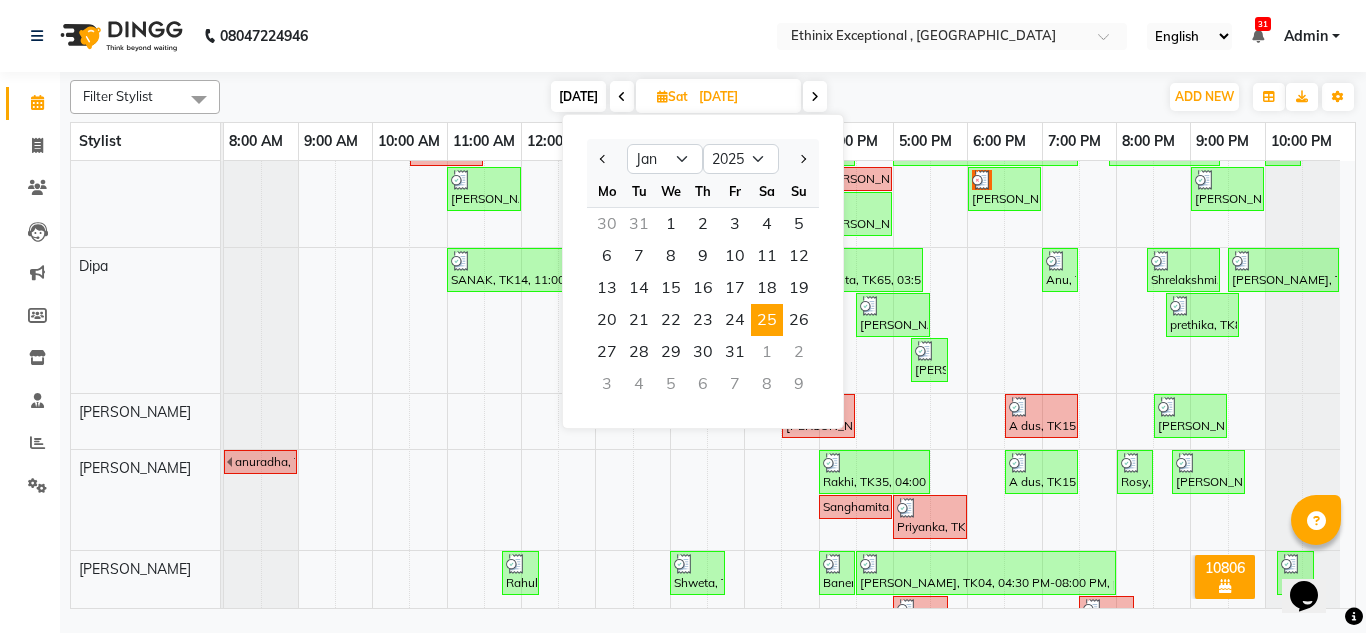 click on "[DATE]  [DATE] Jan Feb Mar Apr May Jun [DATE] Aug Sep Oct Nov [DATE] 2016 2017 2018 2019 2020 2021 2022 2023 2024 2025 2026 2027 2028 2029 2030 2031 2032 2033 2034 2035 Mo Tu We Th Fr Sa Su  30   31   1   2   3   4   5   6   7   8   9   10   11   12   13   14   15   16   17   18   19   20   21   22   23   24   25   26   27   28   29   30   31   1   2   3   4   5   6   7   8   9" at bounding box center [689, 97] 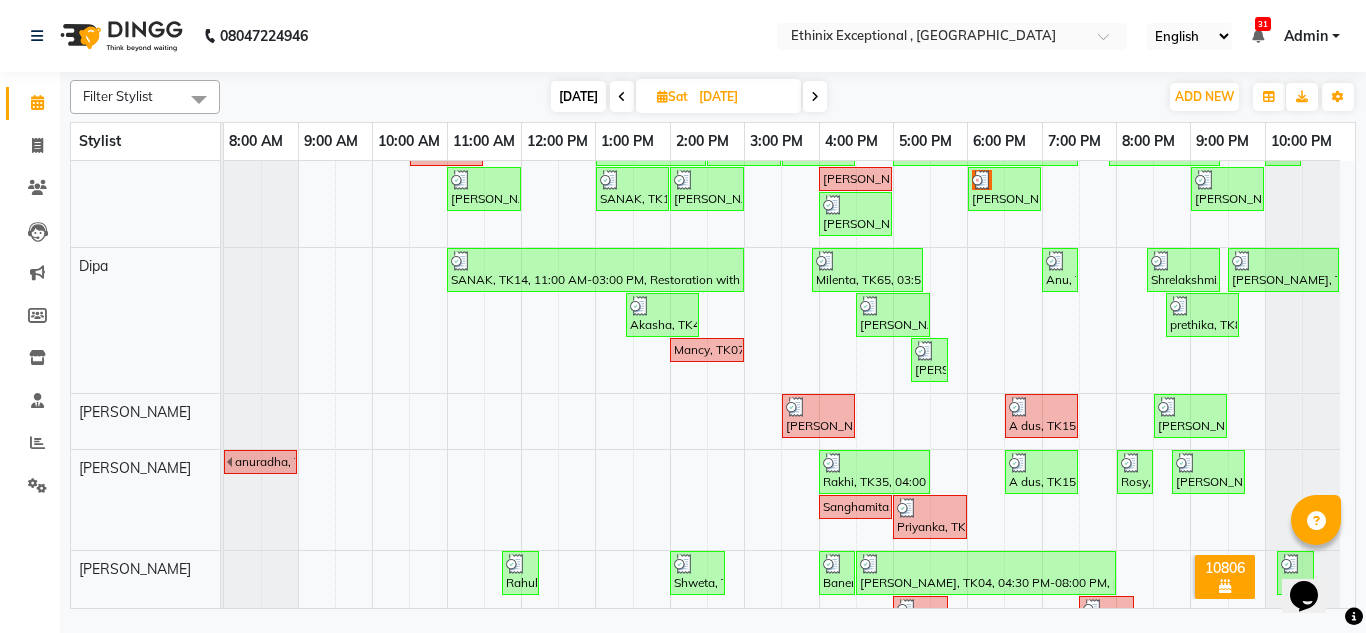 click on "[DATE]" at bounding box center (578, 96) 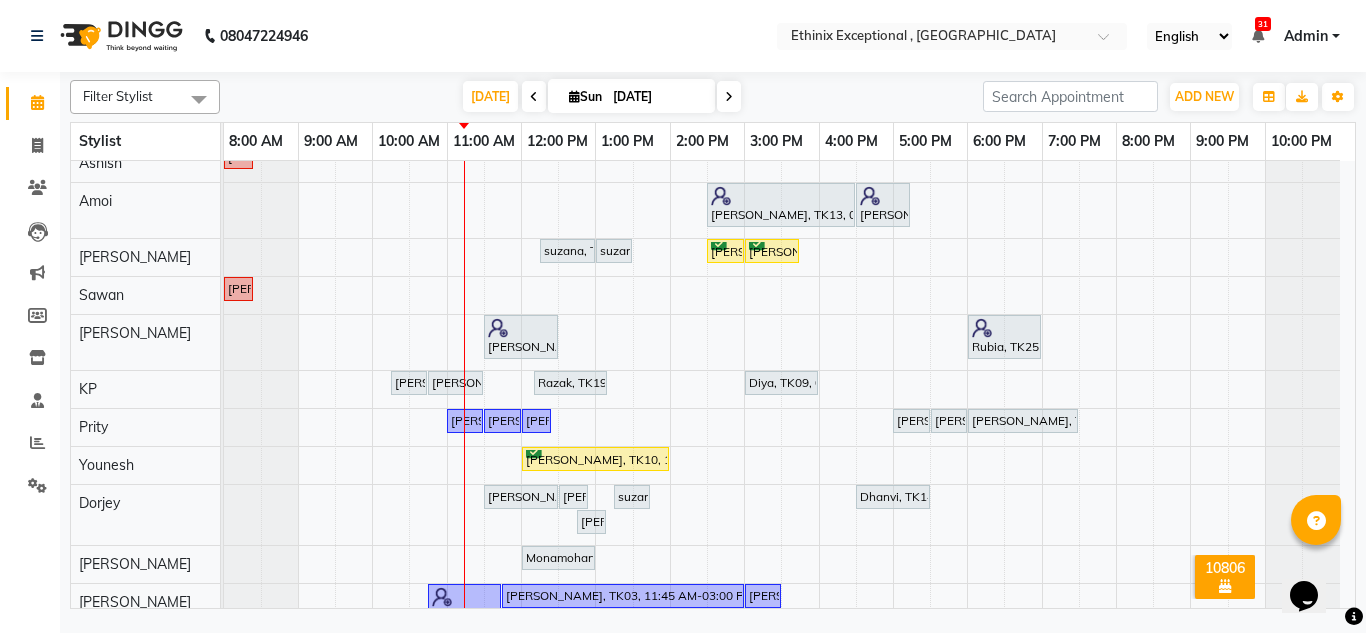 scroll, scrollTop: 727, scrollLeft: 0, axis: vertical 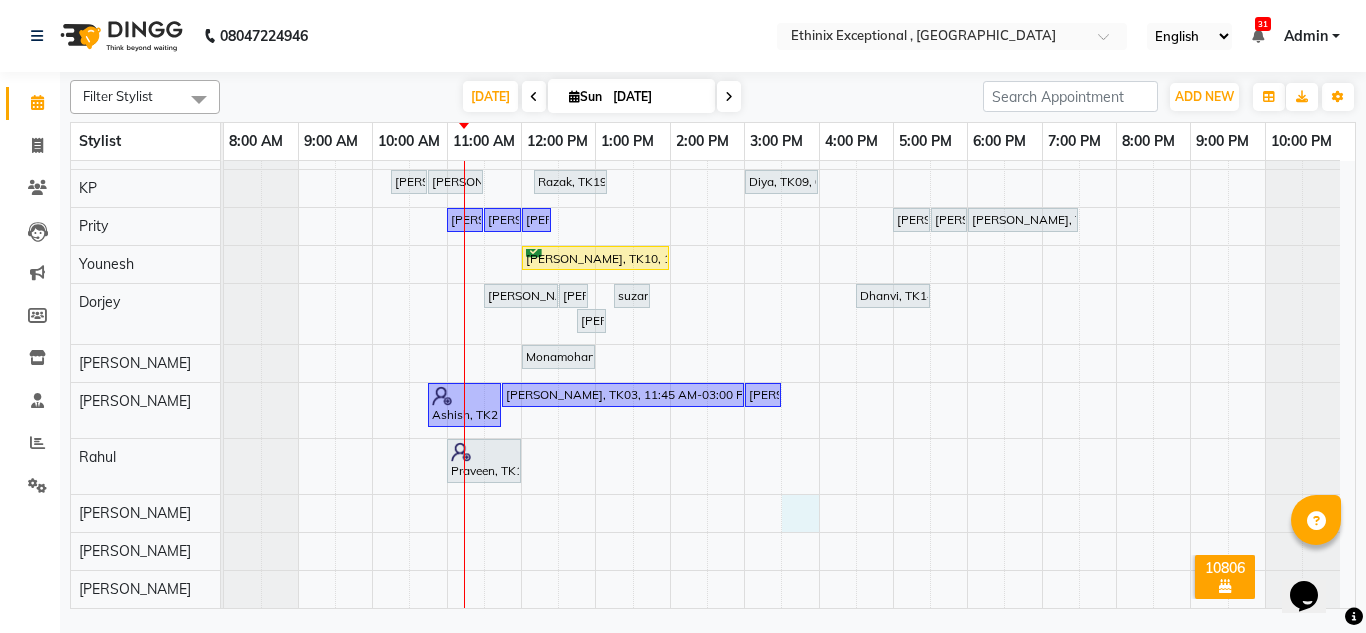 click on "[PERSON_NAME], TK24, 11:30 AM-12:00 PM, Haircut - [PERSON_NAME] Trim     Ashish, TK21, 10:45 AM-11:30 AM, Stimulate - Head Massage (Men)     [PERSON_NAME], TK13, 05:15 PM-06:45 PM, Retuals - Power Hyaluronic Range(Unisex)     Manjuu, TK08, 12:00 PM-01:00 PM, Haircut - Premier Men Hair Cut      [PERSON_NAME], TK01, 01:00 PM-02:00 PM, Haircut - Premier Men Hair Cut      [PERSON_NAME], TK04, 02:00 PM-02:30 PM, Haircut - Premier Men Hair Cut      [PERSON_NAME], TK01, 02:30 PM-03:00 PM, Haircut - [PERSON_NAME] Trim     [PERSON_NAME], TK04, 03:00 PM-03:30 PM, Haircut - [PERSON_NAME] Trim     Archana, TK20, 05:00 PM-06:00 PM, Haircut - Premier Women Hair Cut    Ramya, TK12, 11:15 AM-02:15 PM, Hair Colour - Balayage - Medium ([DEMOGRAPHIC_DATA])     [PERSON_NAME], TK17, 02:30 PM-05:45 PM, Hair Therapies - [MEDICAL_DATA] Treatment Women    Somita, TK06, 06:00 PM-07:00 PM, Haircut - Premier Women Hair Cut     Raj, TK27, 12:00 PM-01:00 PM, Haircut - Premier Men Hair Cut      [PERSON_NAME], TK22, 01:00 PM-02:00 PM, Haircut - Premier Men Hair Cut" at bounding box center (789, 21) 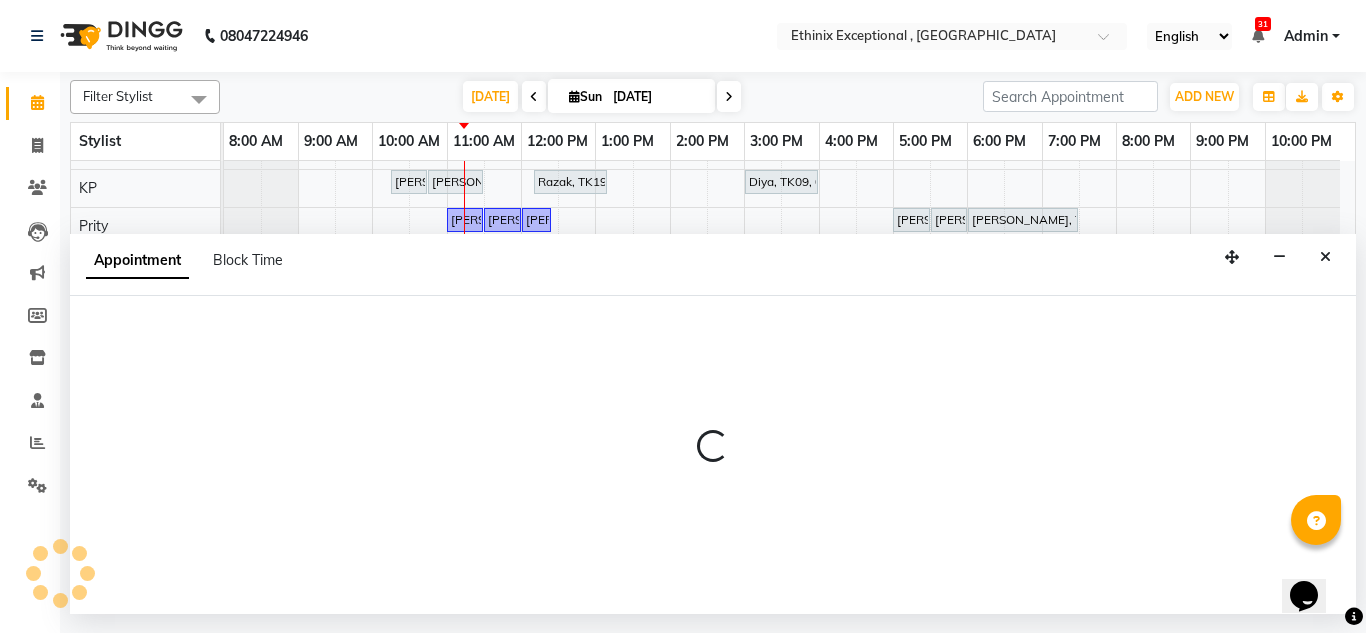 select on "82395" 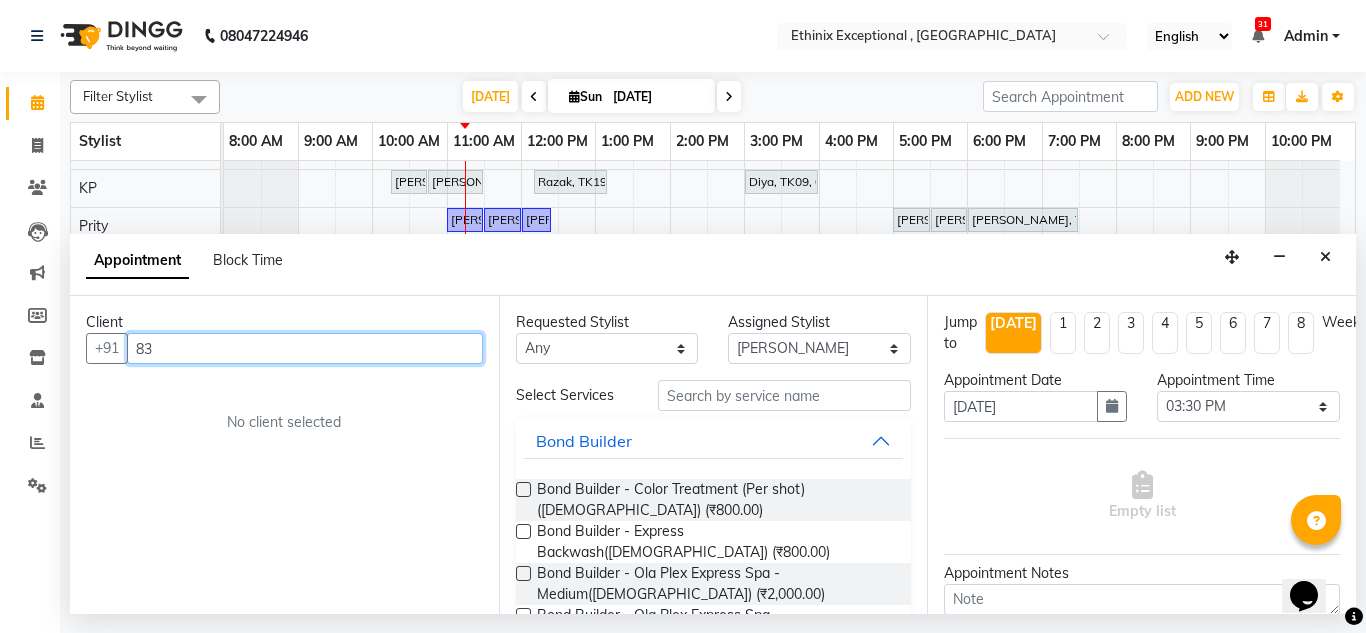 type on "8" 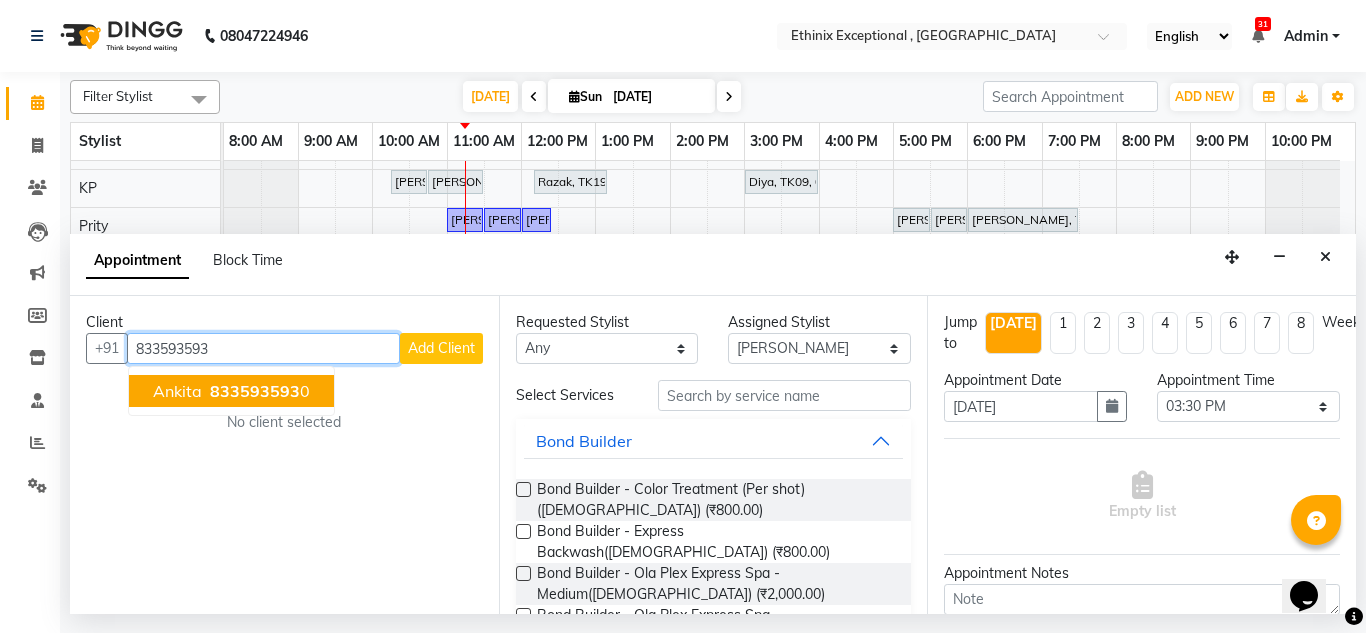 click on "833593593" at bounding box center [255, 391] 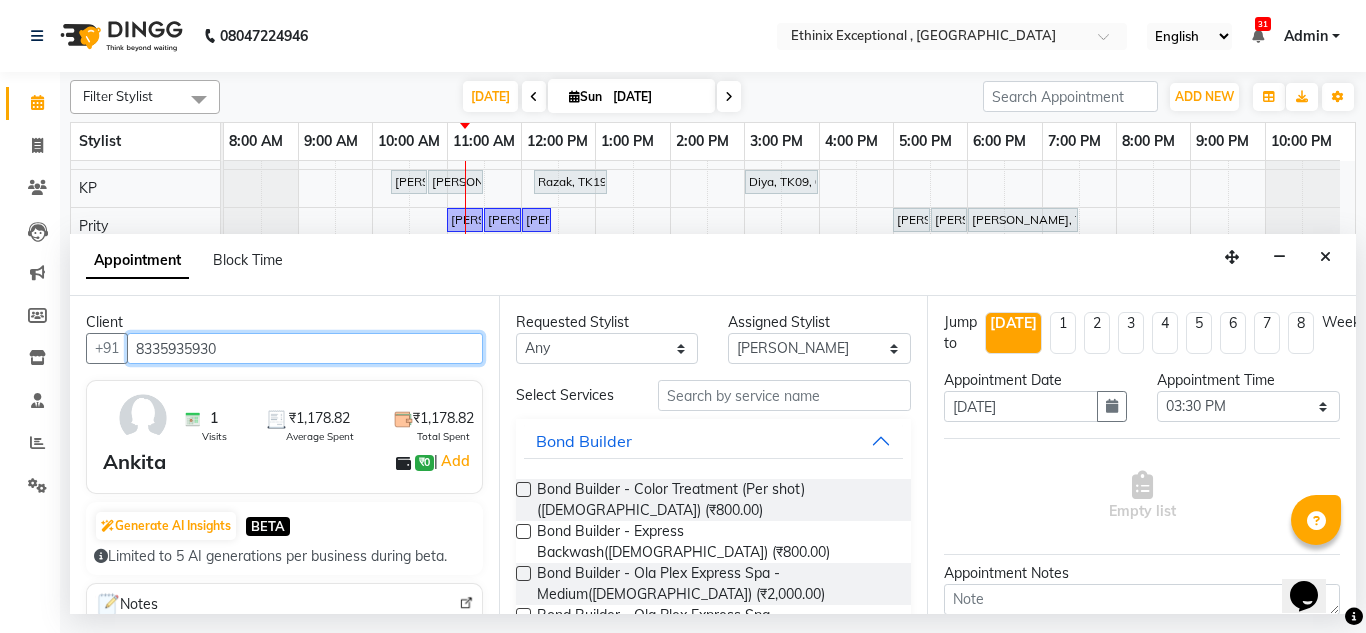 type on "8335935930" 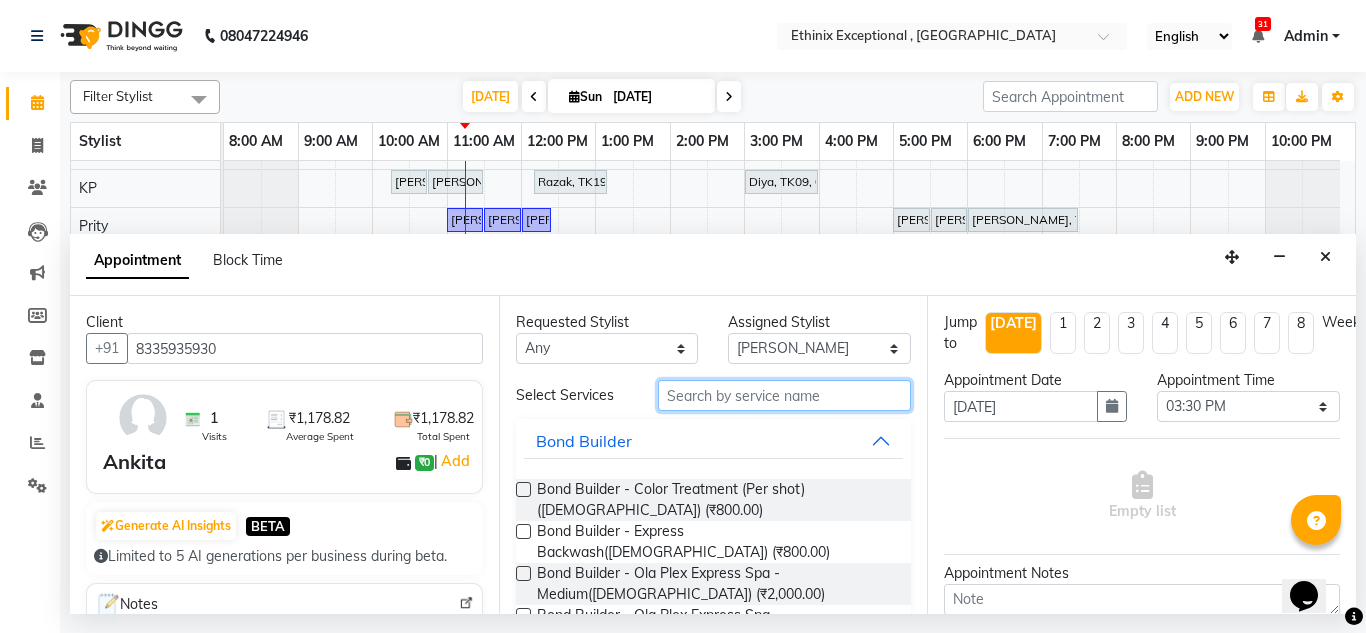 click at bounding box center [785, 395] 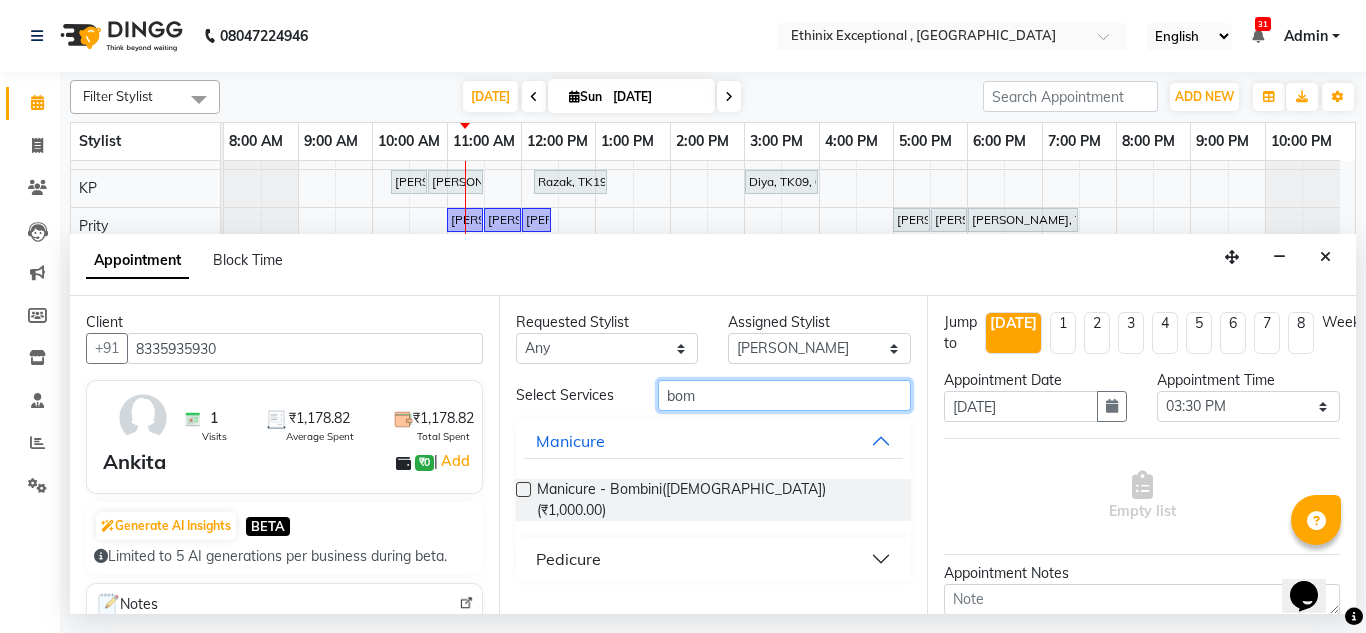 type on "bom" 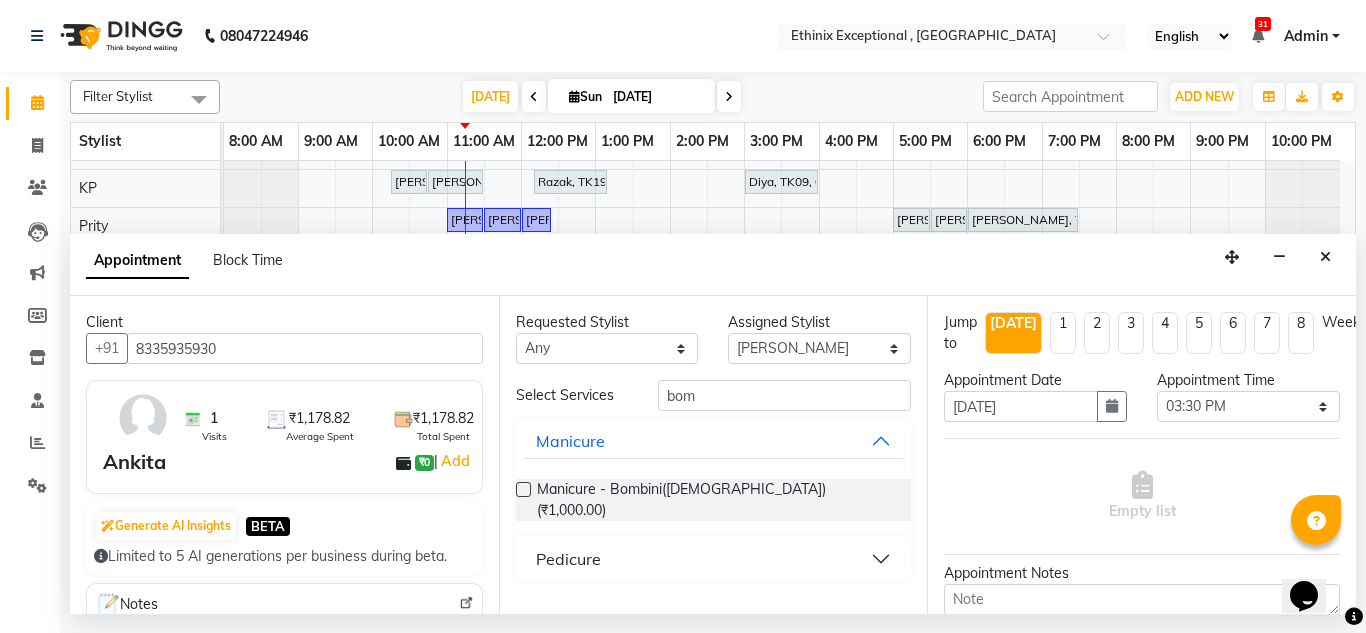click on "Pedicure" at bounding box center [714, 559] 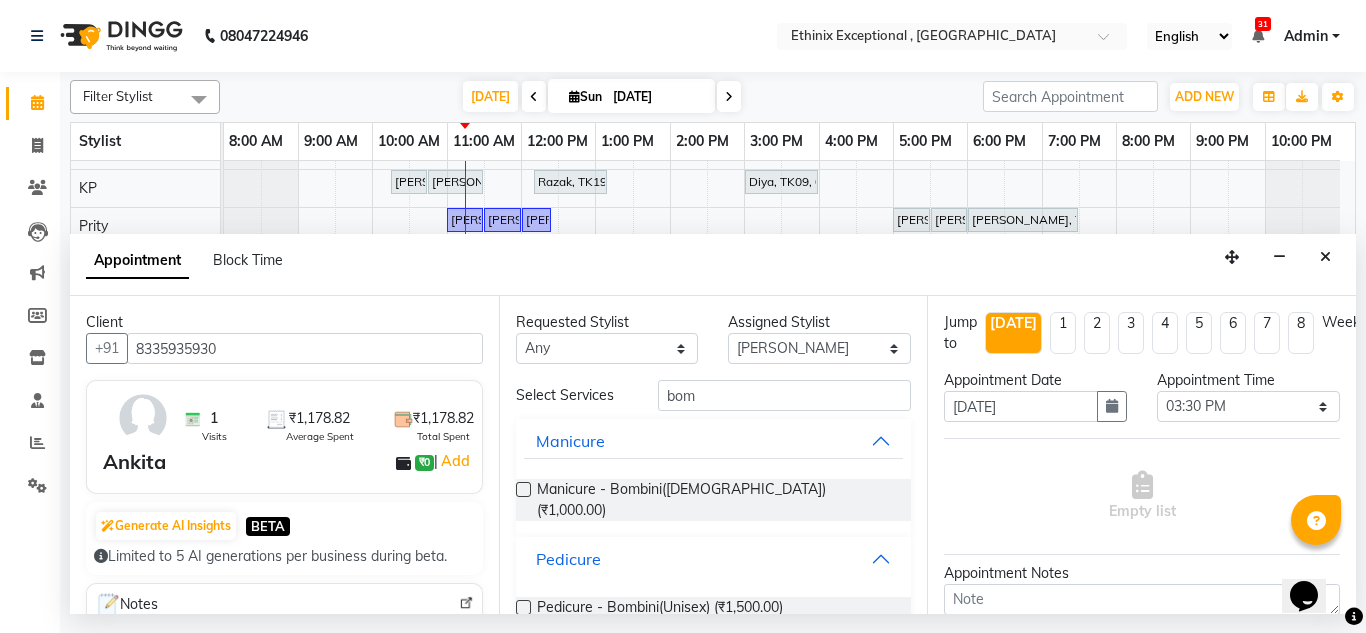scroll, scrollTop: 23, scrollLeft: 0, axis: vertical 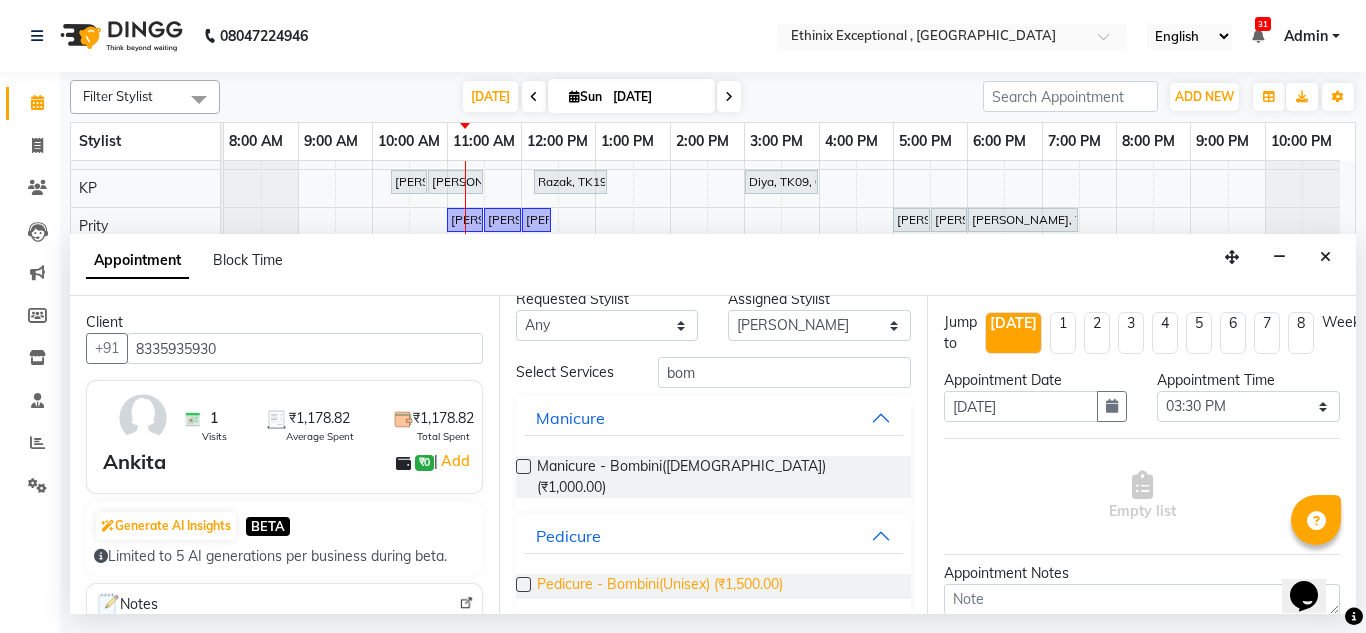 click on "Pedicure - Bombini(Unisex) (₹1,500.00)" at bounding box center (660, 586) 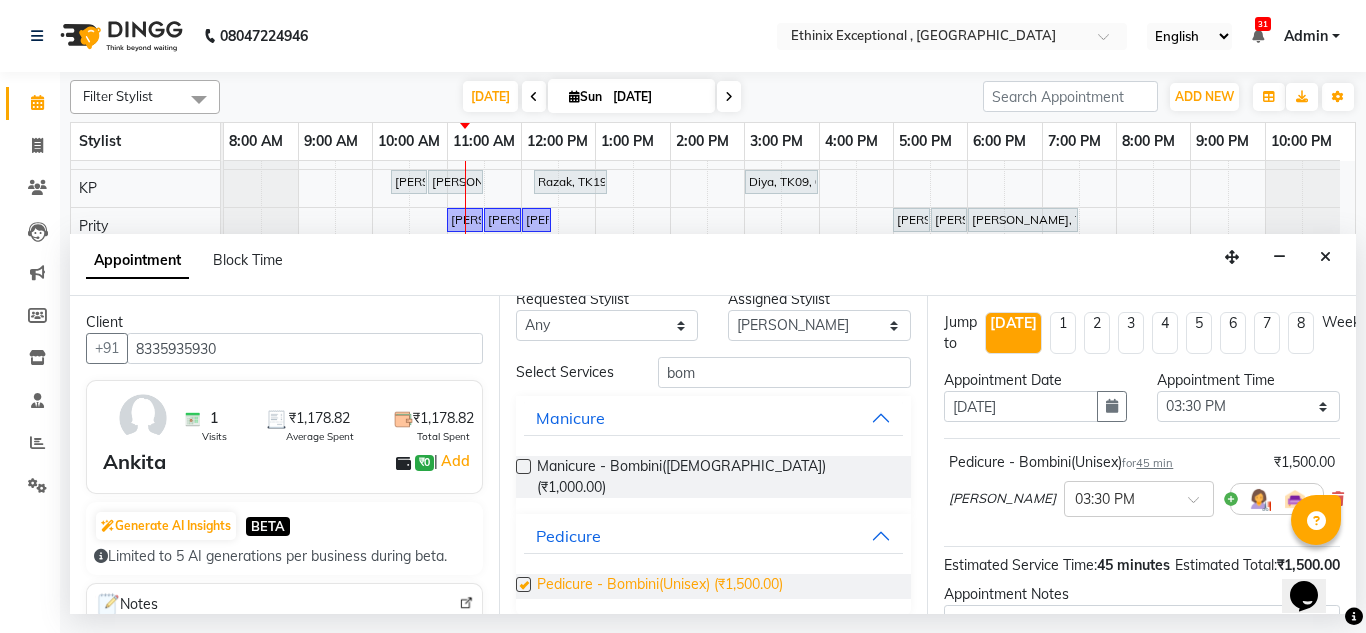 checkbox on "false" 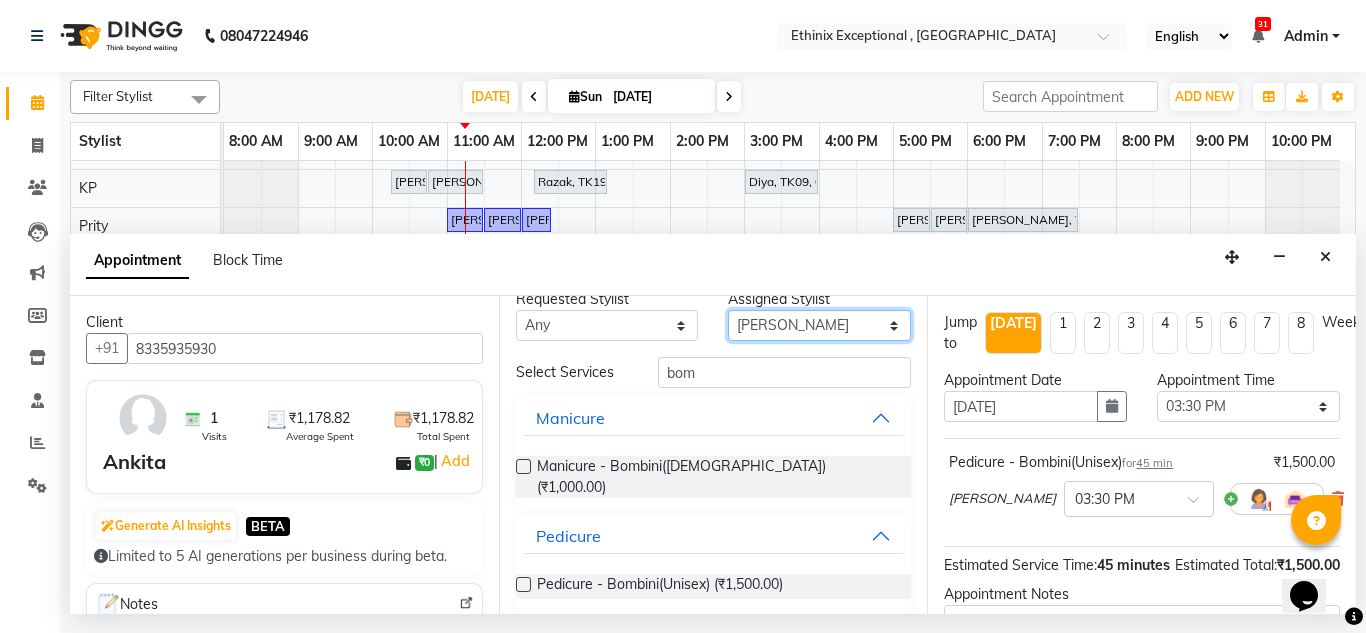 click on "Select Amoi [PERSON_NAME] [PERSON_NAME] [PERSON_NAME] [PERSON_NAME]  [PERSON_NAME] [PERSON_NAME] [PERSON_NAME] [PERSON_NAME] Rahul [PERSON_NAME] [PERSON_NAME] [PERSON_NAME] [PERSON_NAME] [PERSON_NAME]" at bounding box center [819, 325] 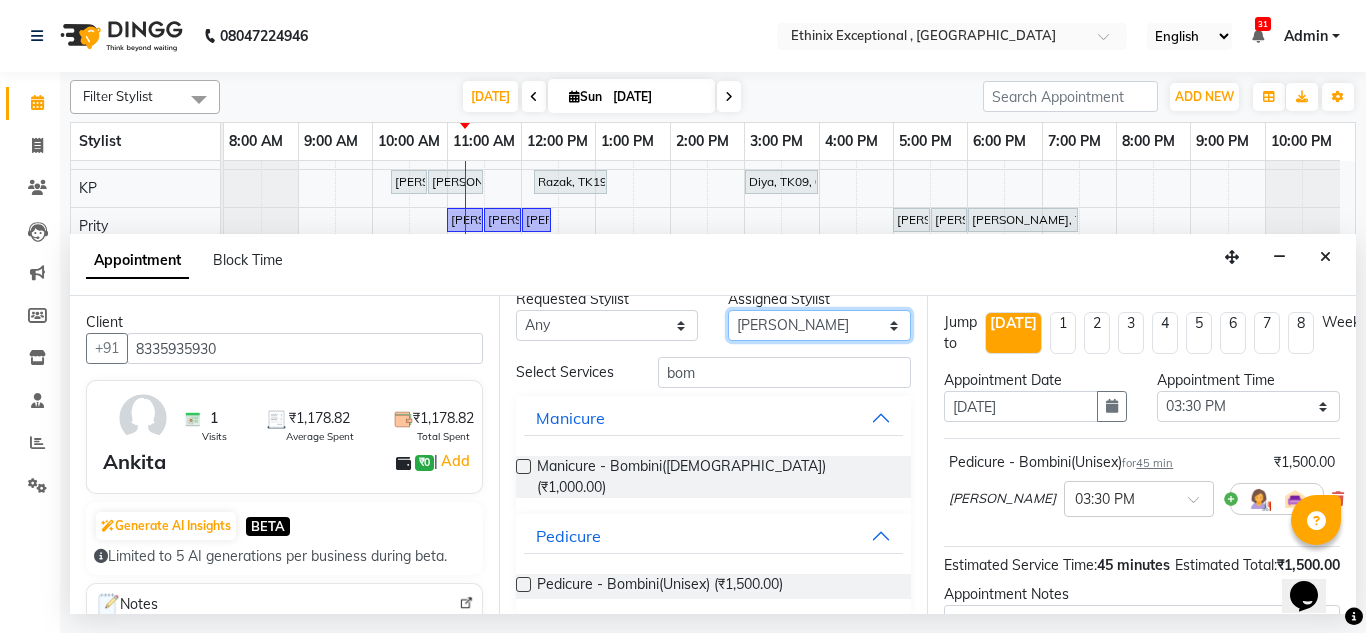 select on "75721" 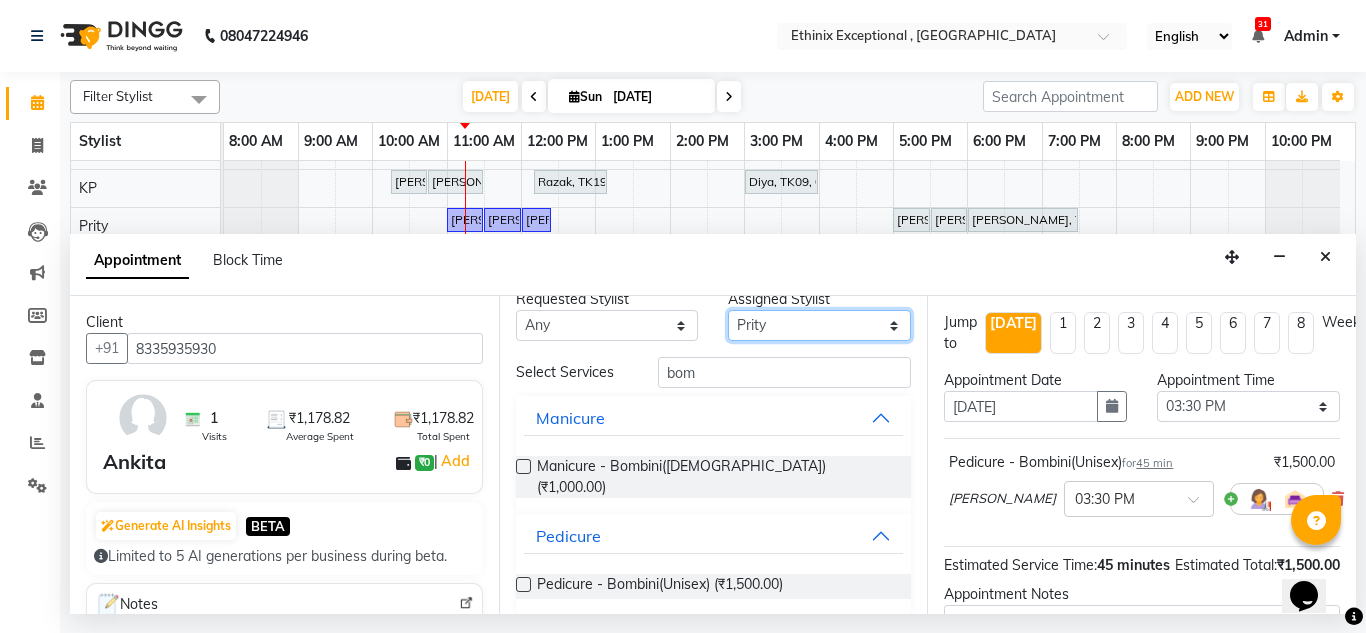 click on "Select Amoi [PERSON_NAME] [PERSON_NAME] [PERSON_NAME] [PERSON_NAME]  [PERSON_NAME] [PERSON_NAME] [PERSON_NAME] [PERSON_NAME] Rahul [PERSON_NAME] [PERSON_NAME] [PERSON_NAME] [PERSON_NAME] [PERSON_NAME]" at bounding box center [819, 325] 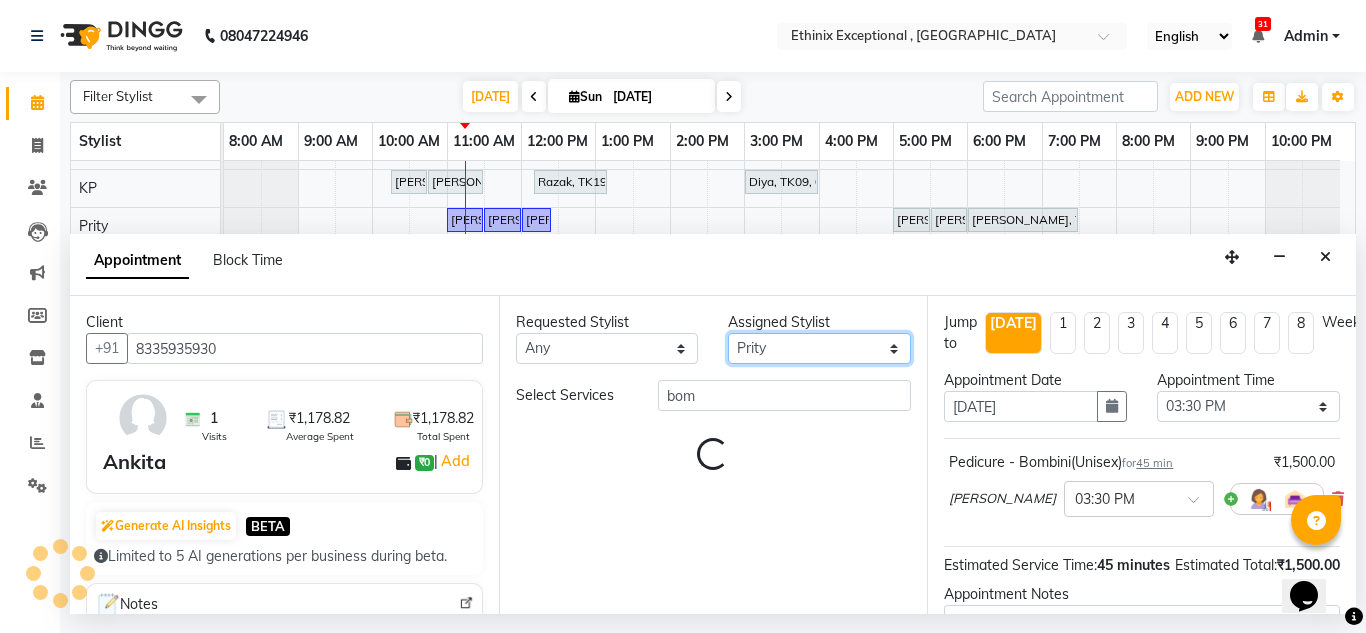 scroll, scrollTop: 0, scrollLeft: 0, axis: both 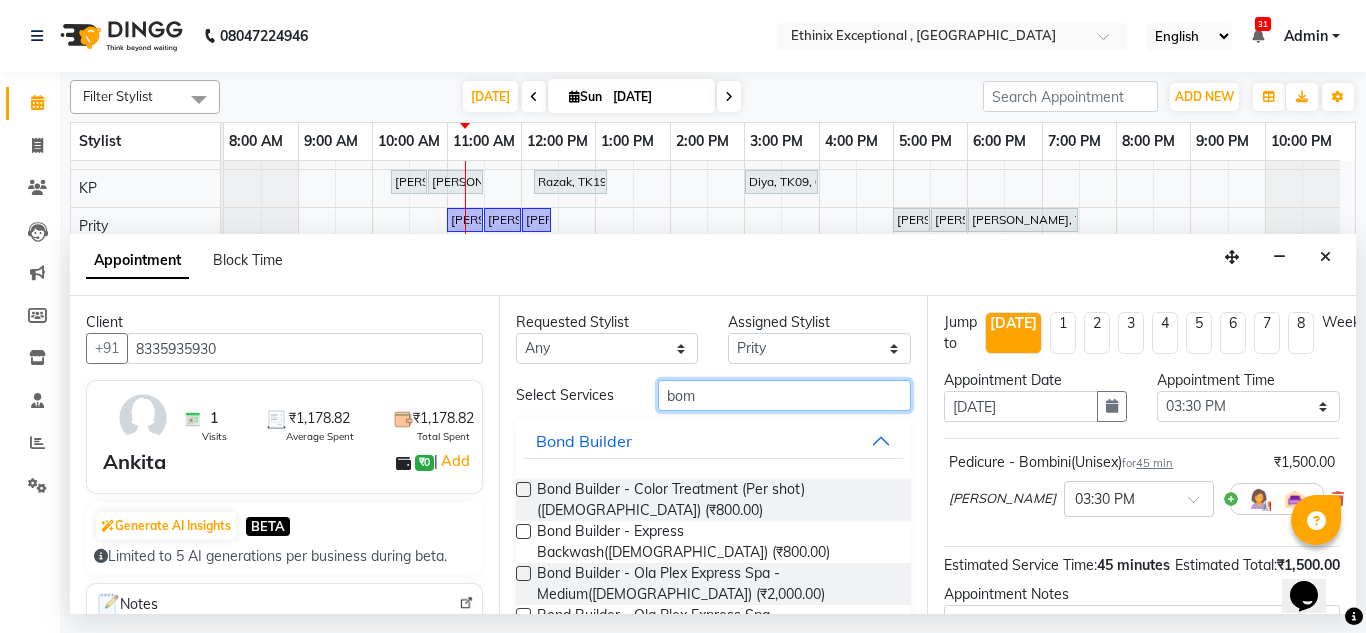 click on "bom" at bounding box center (785, 395) 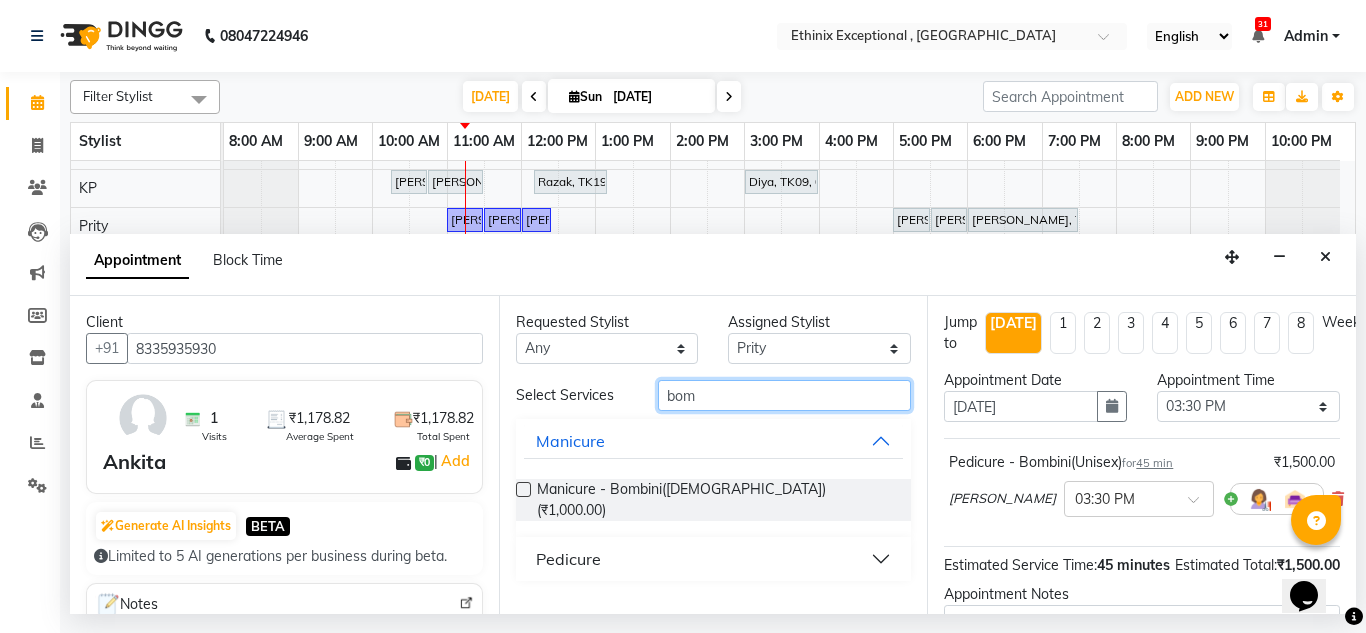 type on "bom" 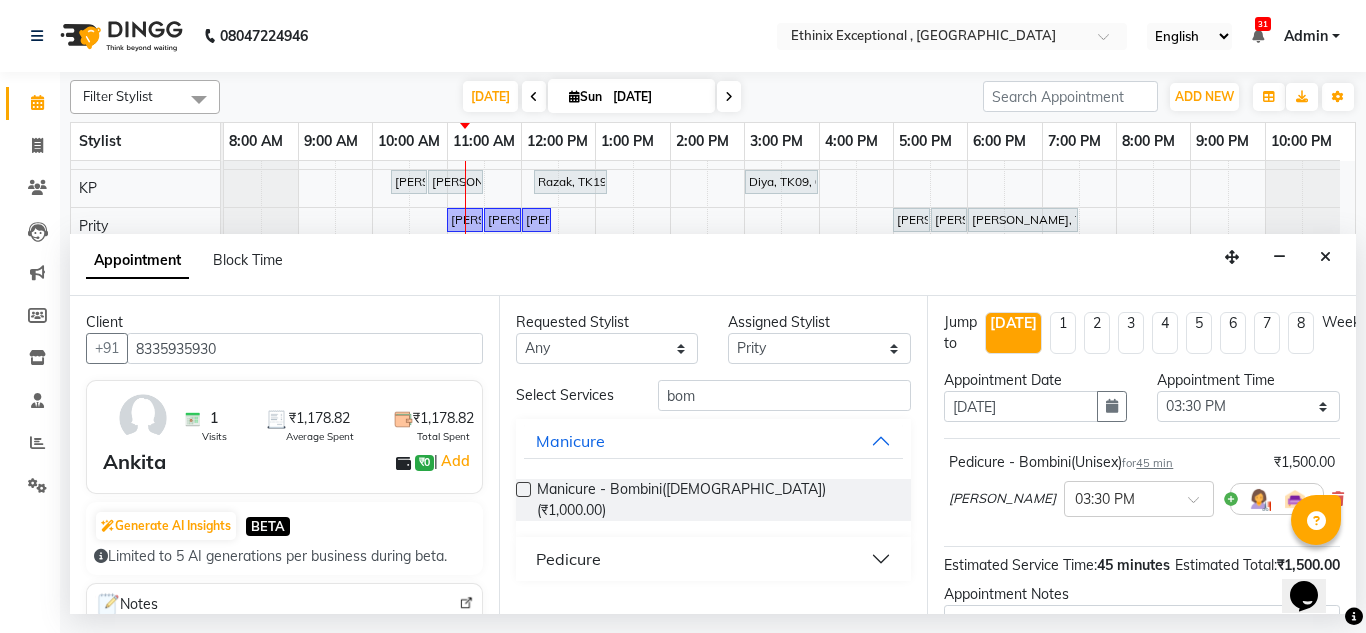 click on "Pedicure" at bounding box center (714, 559) 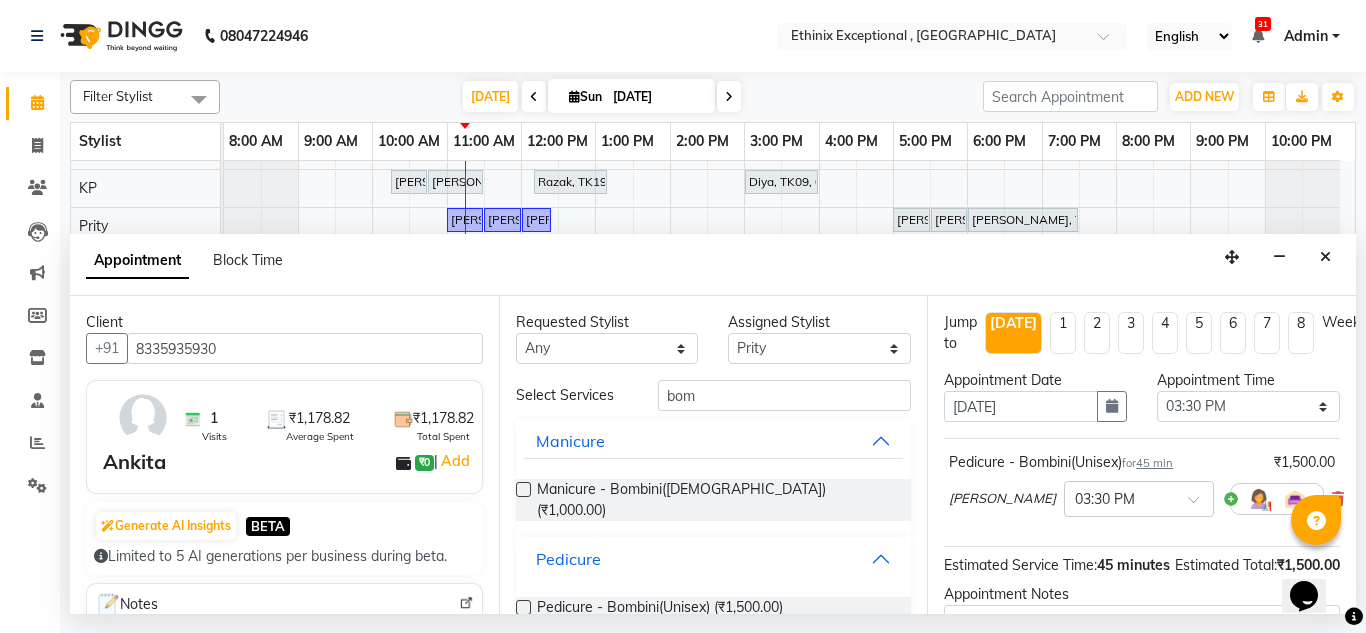 scroll, scrollTop: 23, scrollLeft: 0, axis: vertical 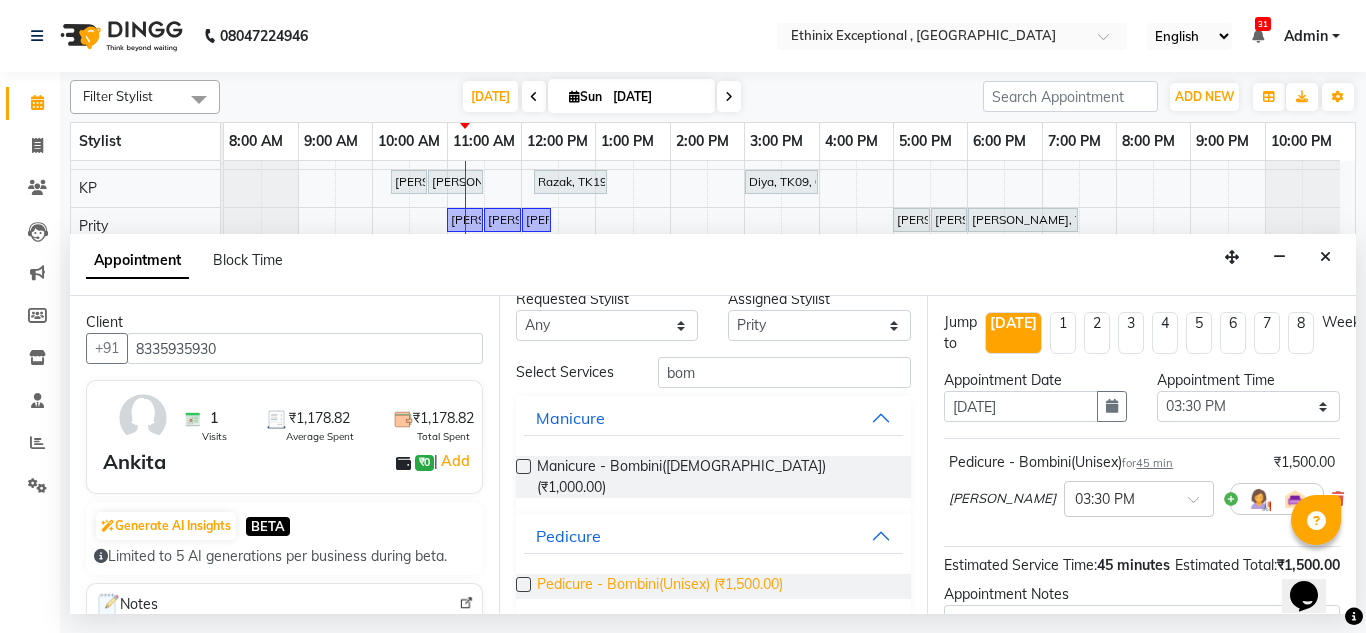 click on "Pedicure - Bombini(Unisex) (₹1,500.00)" at bounding box center [660, 586] 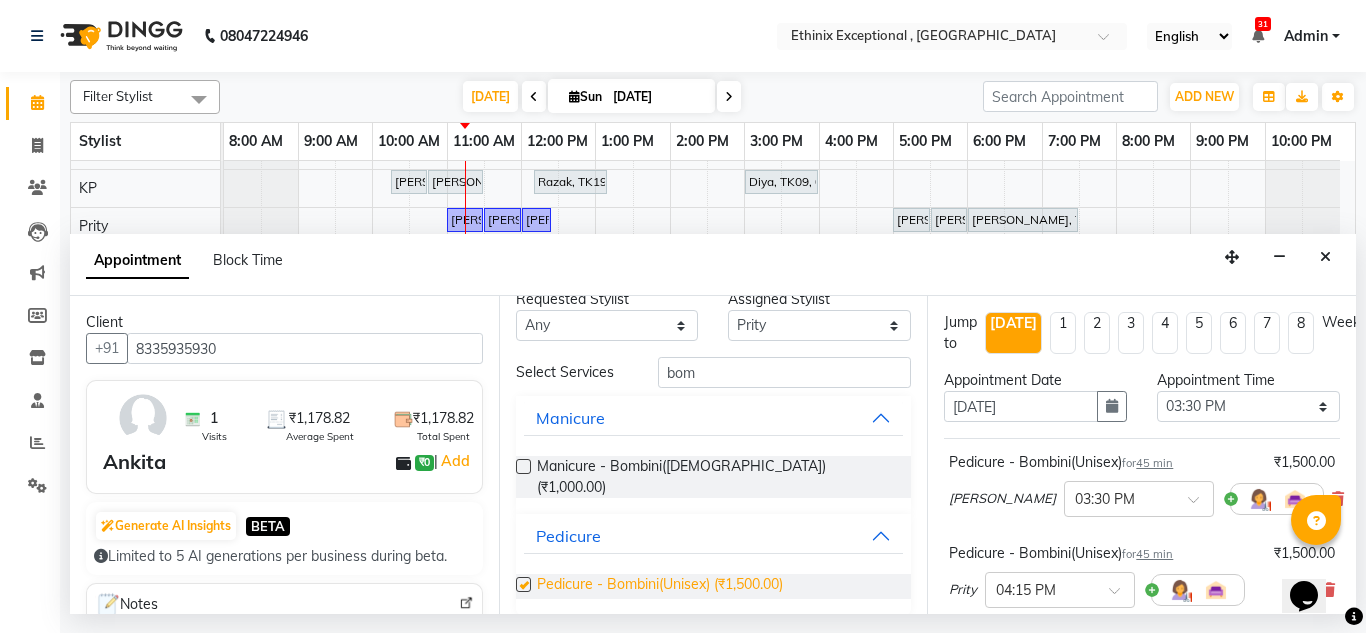 checkbox on "false" 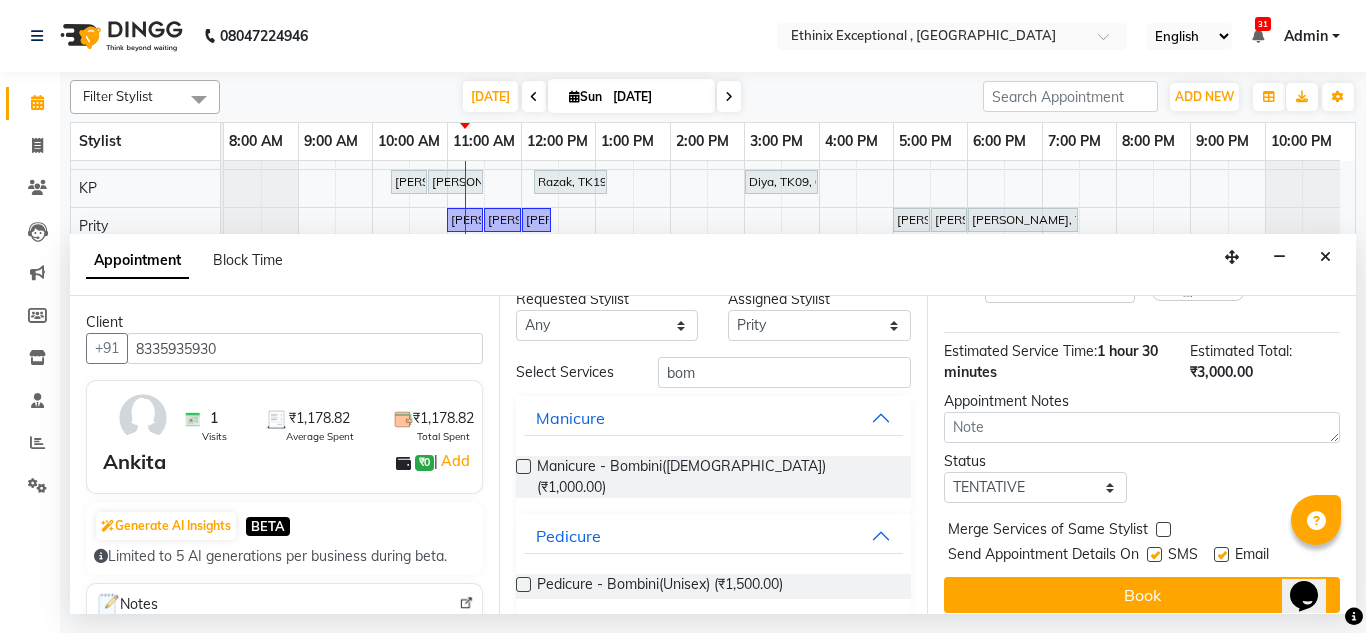scroll, scrollTop: 335, scrollLeft: 0, axis: vertical 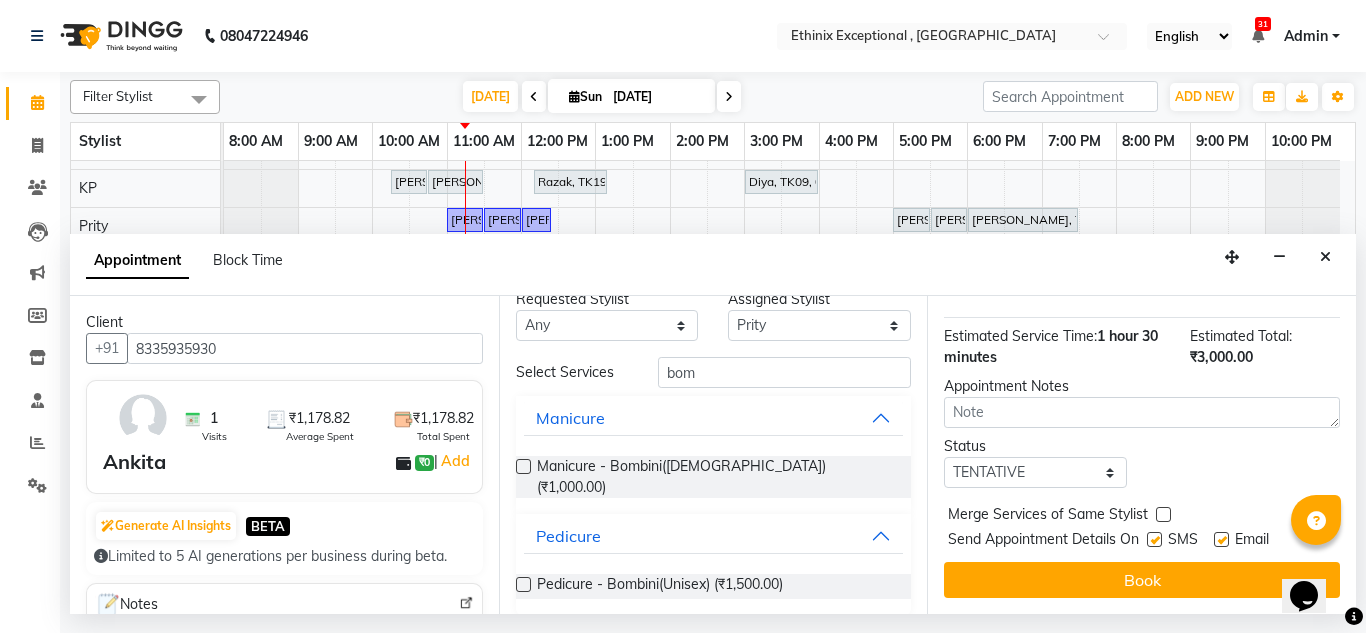 click at bounding box center (1221, 539) 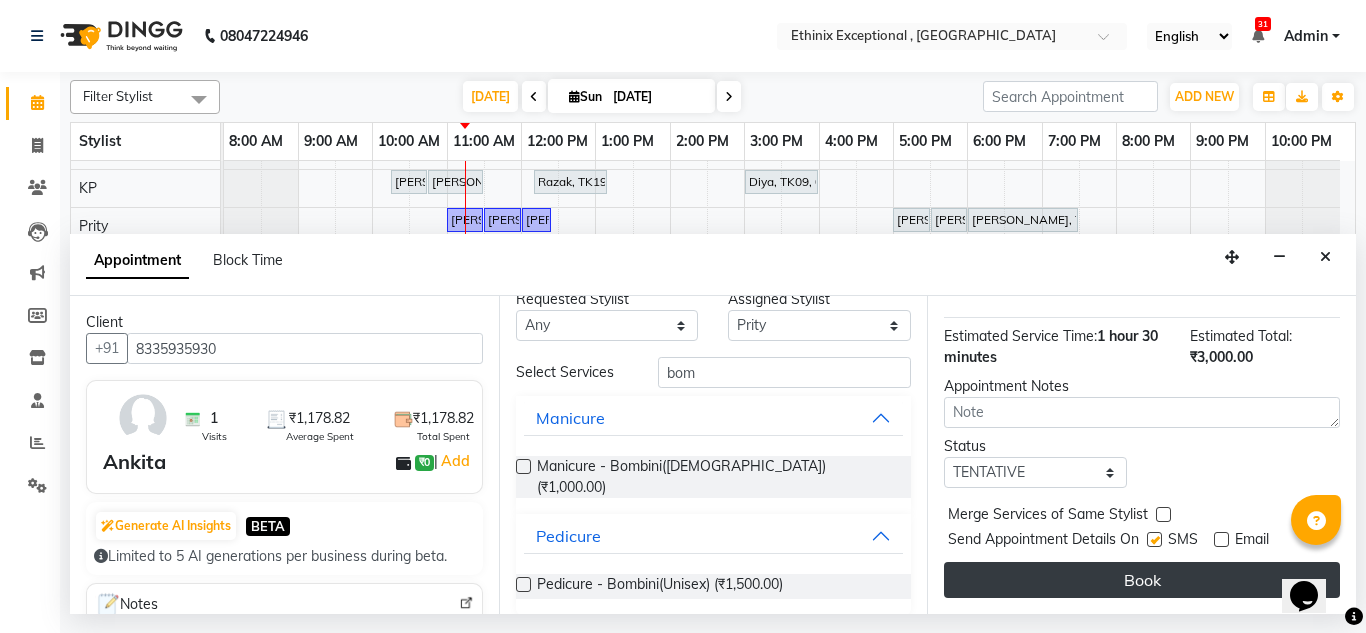 click on "Book" at bounding box center (1142, 580) 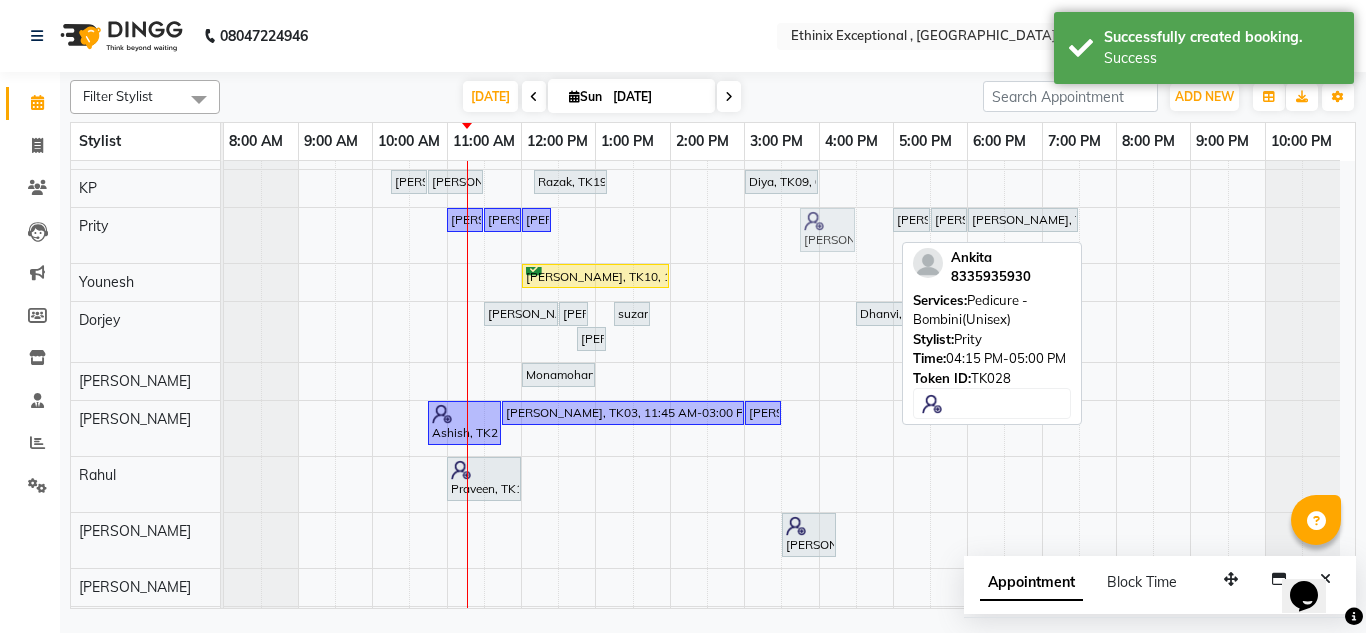 drag, startPoint x: 867, startPoint y: 239, endPoint x: 813, endPoint y: 245, distance: 54.33231 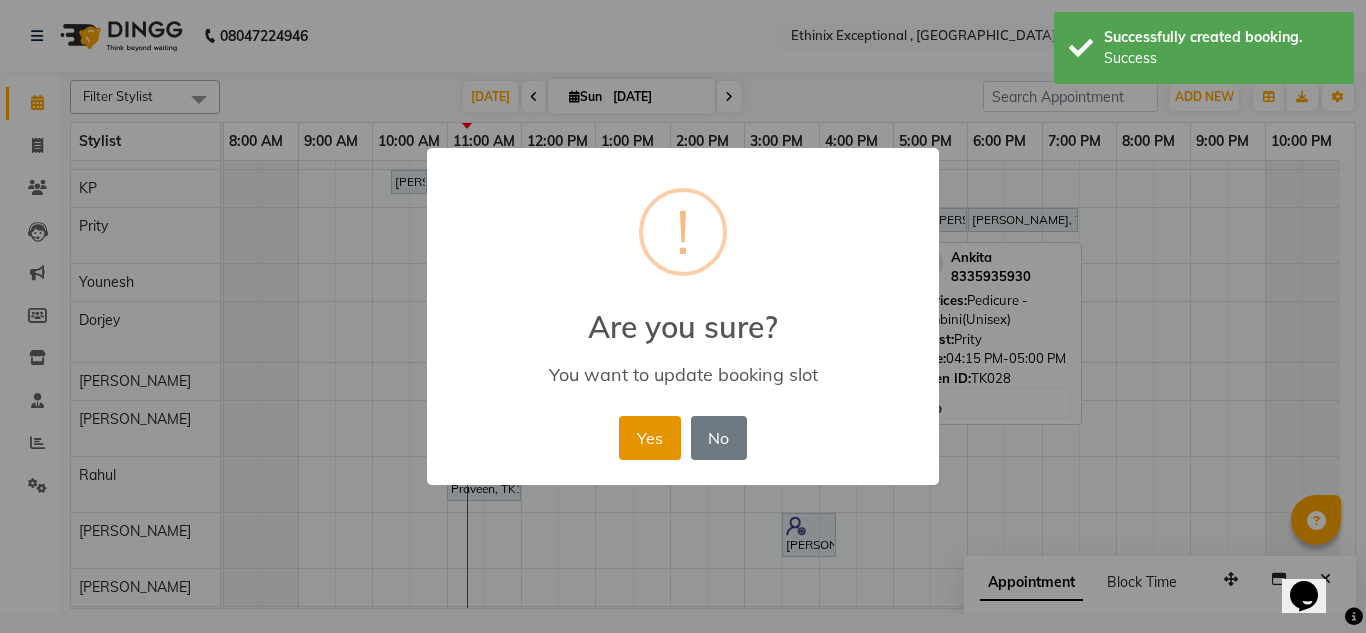click on "Yes" at bounding box center (649, 438) 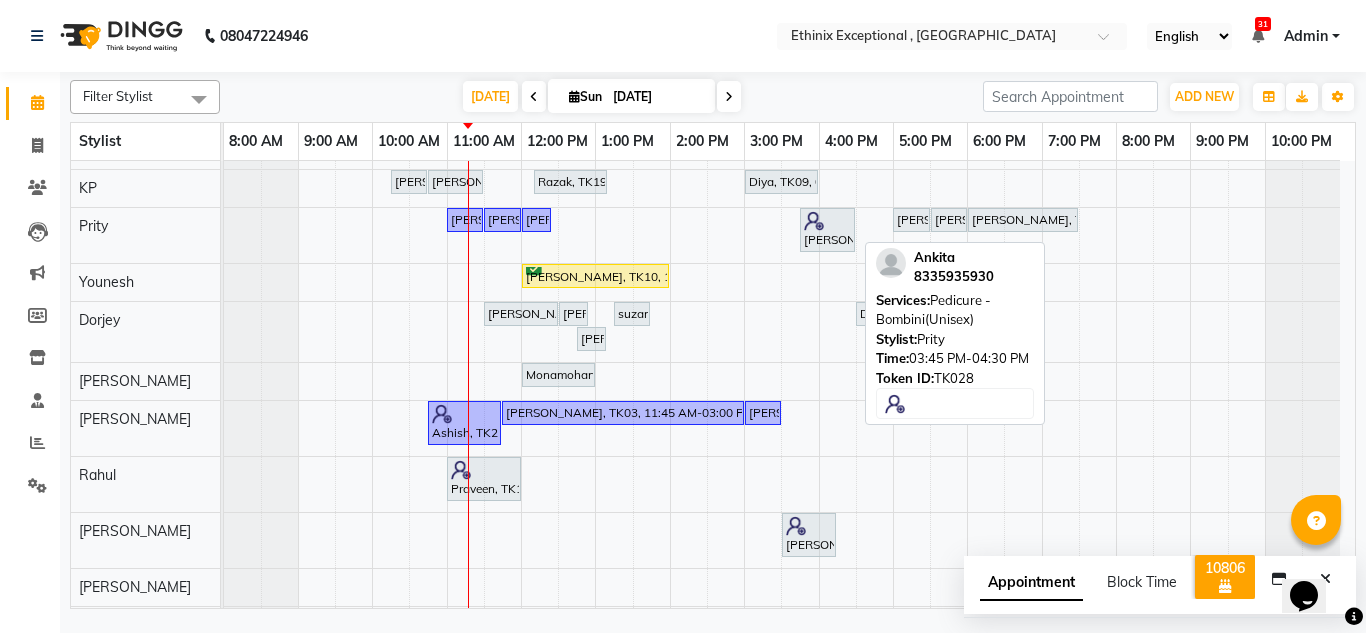 scroll, scrollTop: 763, scrollLeft: 0, axis: vertical 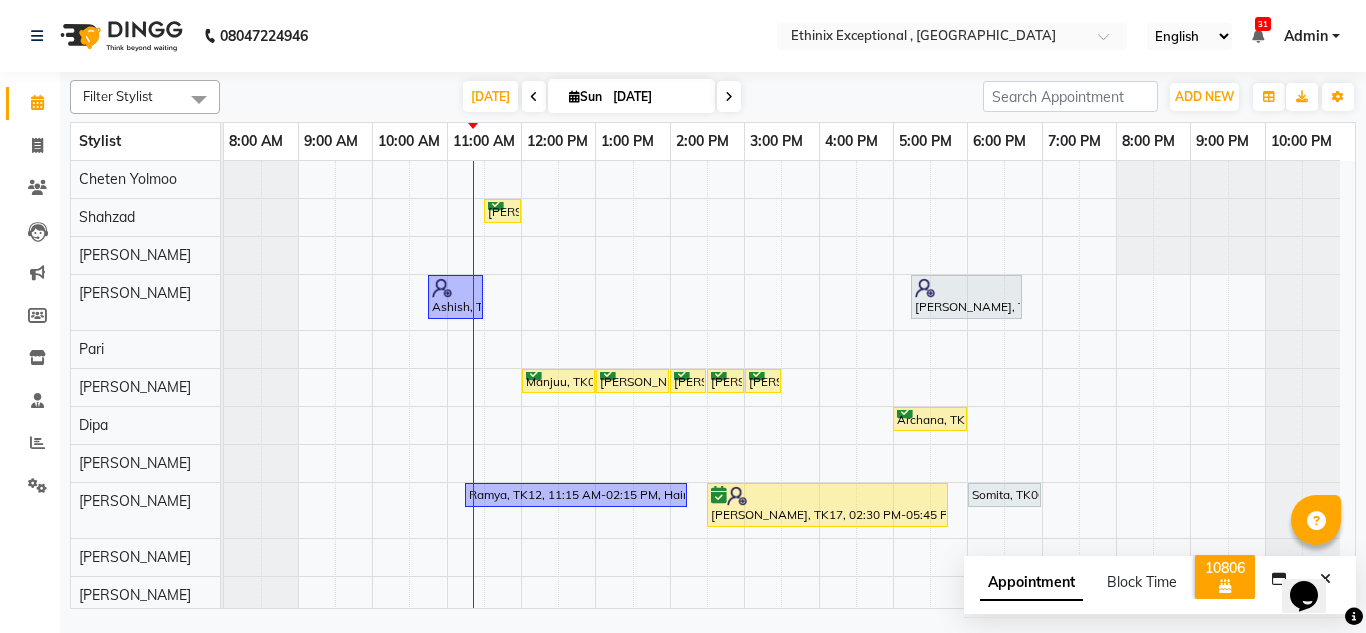 click on "Admin" at bounding box center [1312, 36] 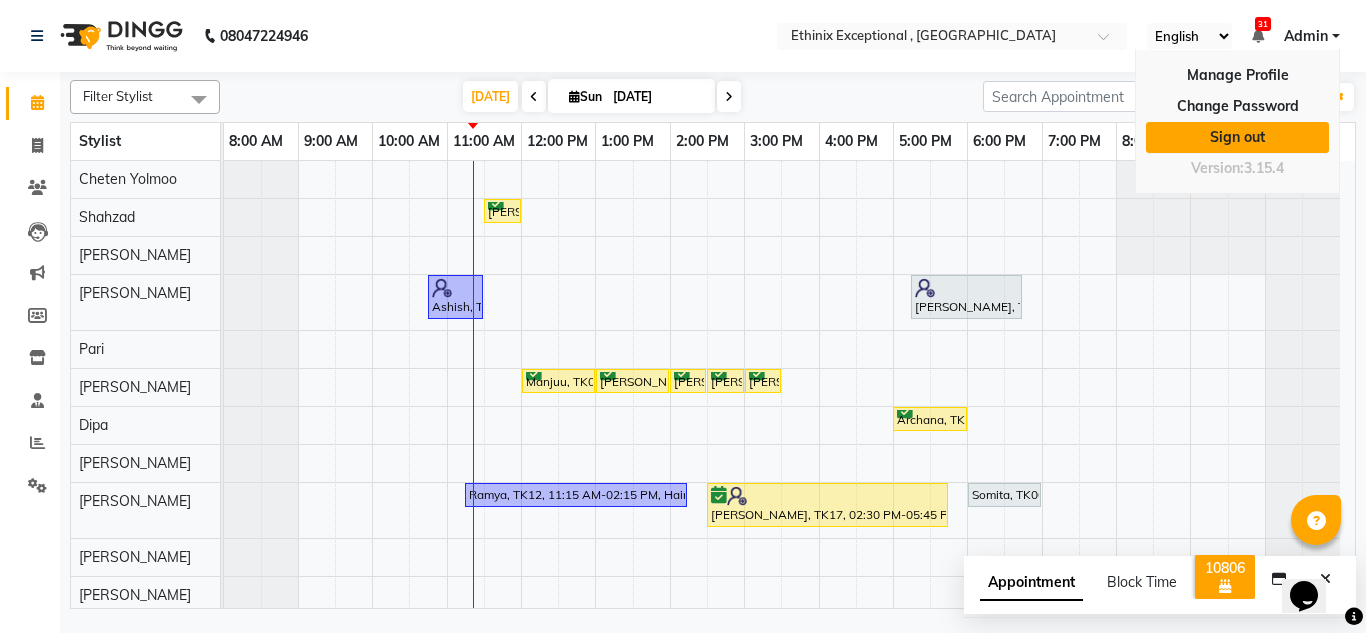 click on "Sign out" at bounding box center [1237, 137] 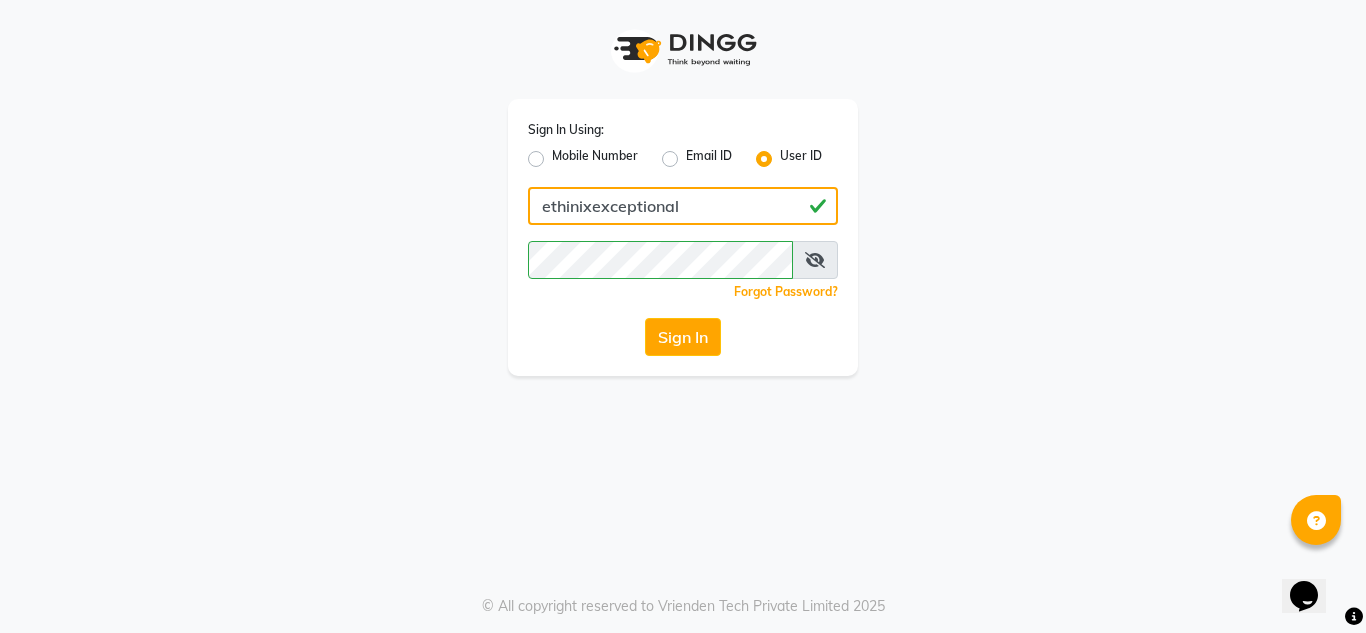 click on "ethinixexceptional" 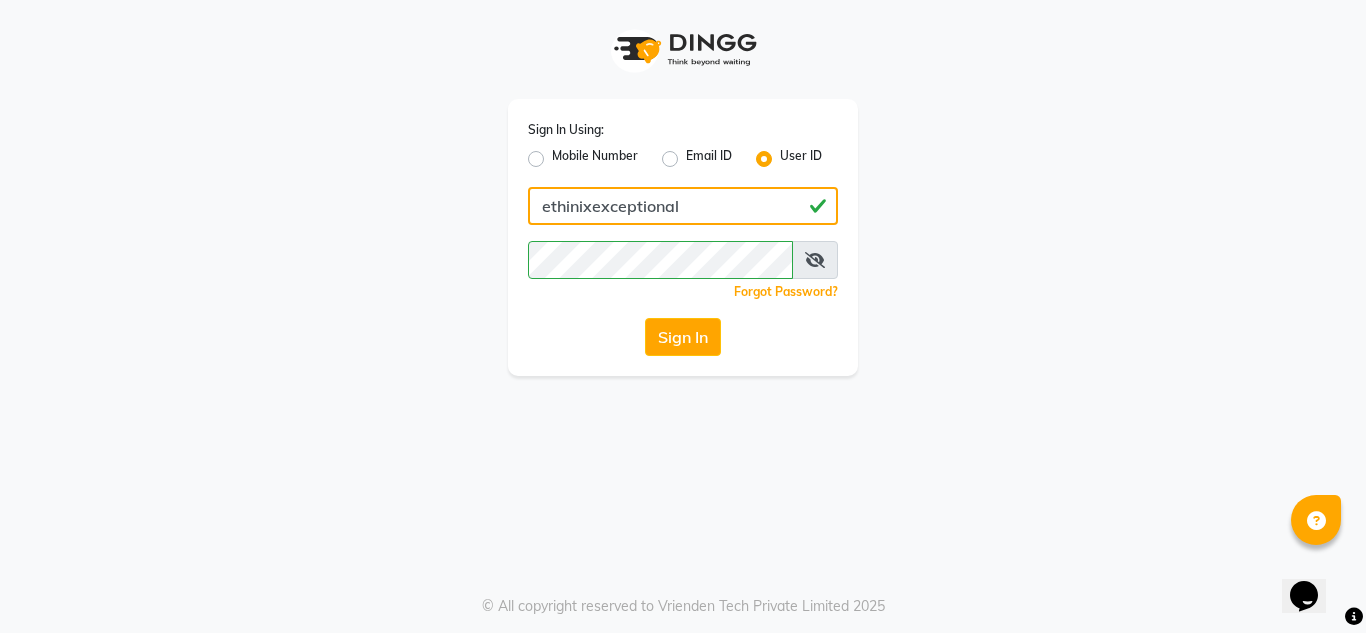 type on "ethinix" 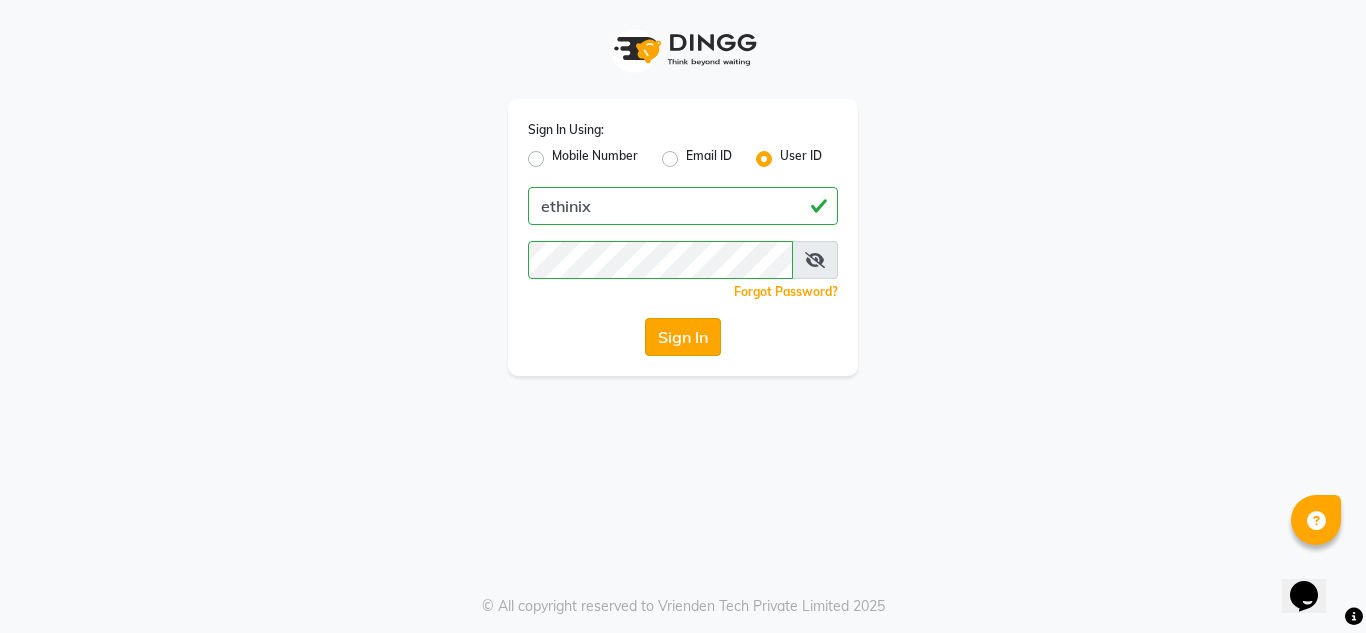 click on "Sign In" 